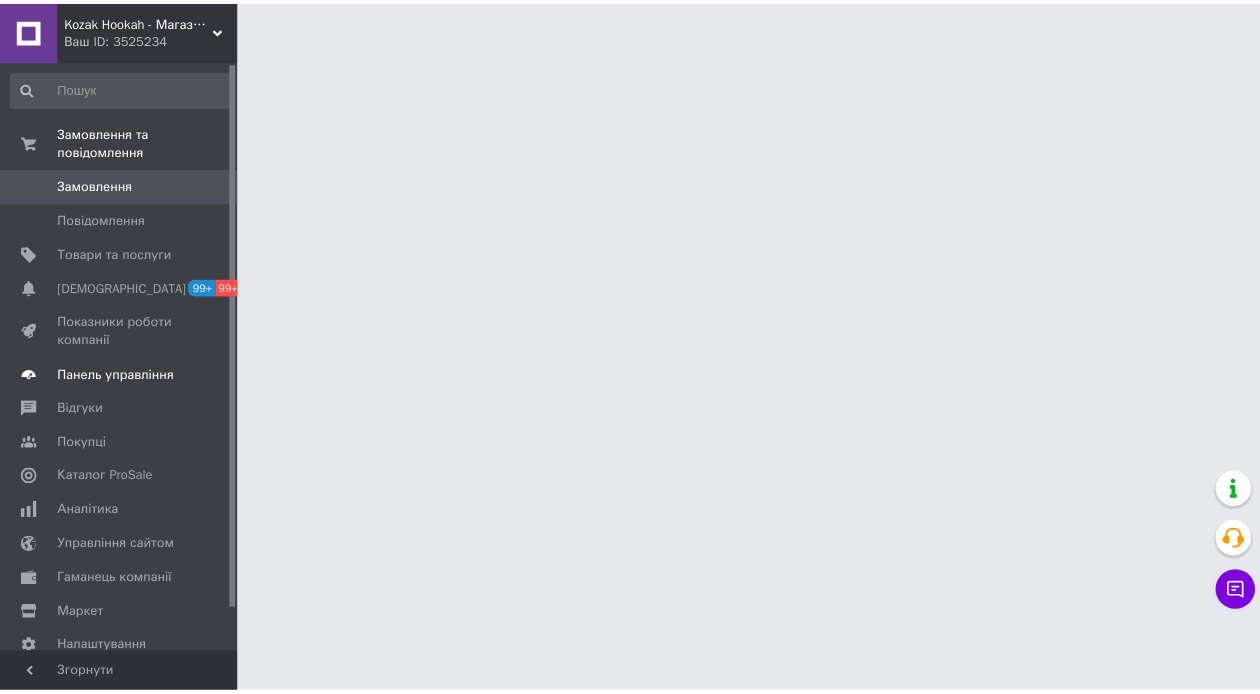scroll, scrollTop: 0, scrollLeft: 0, axis: both 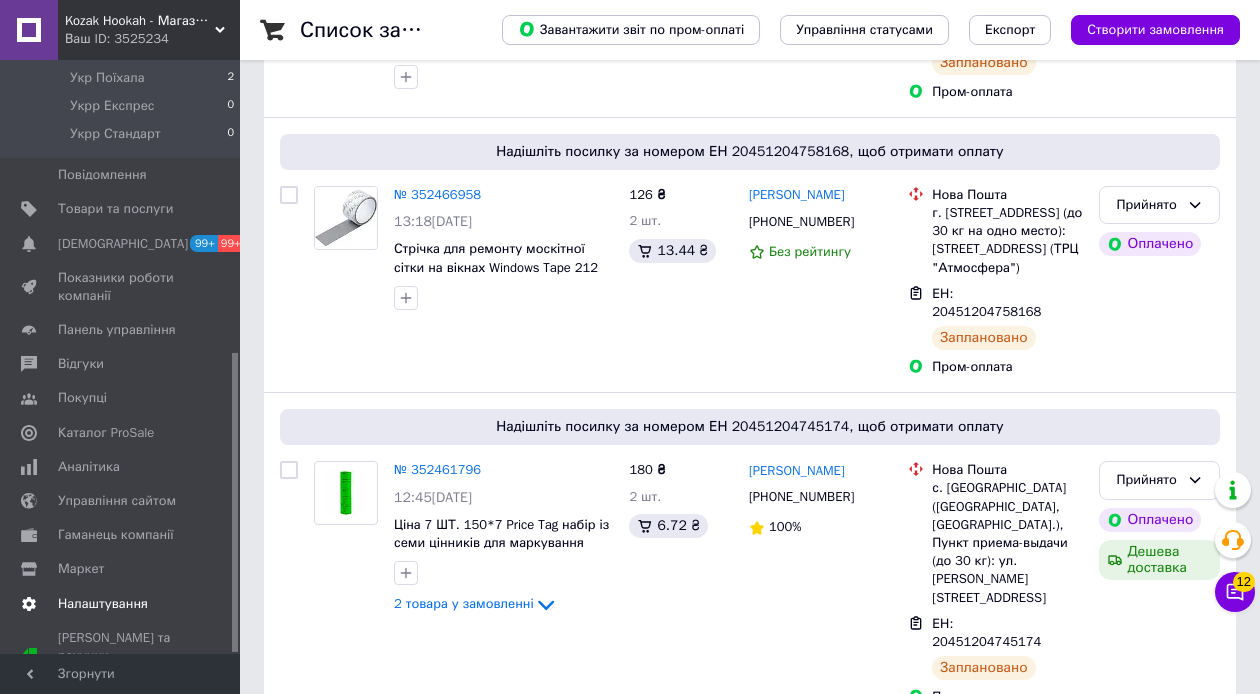 click on "Налаштування" at bounding box center [103, 604] 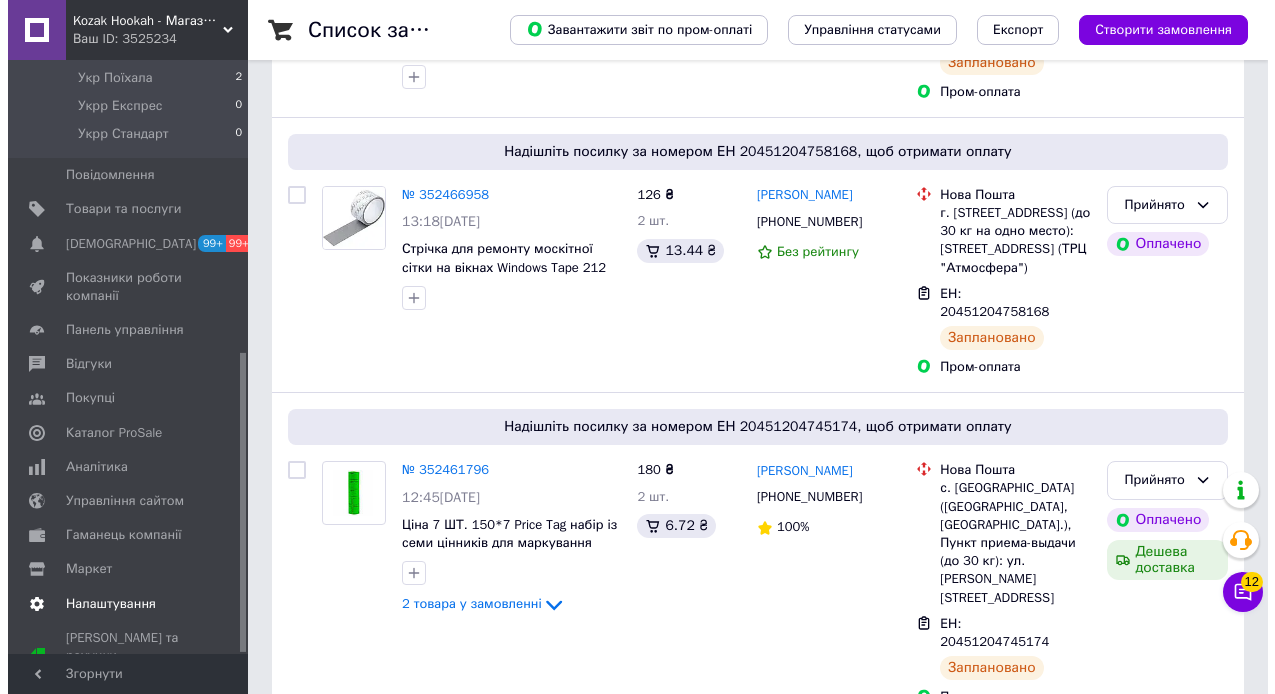 scroll, scrollTop: 0, scrollLeft: 0, axis: both 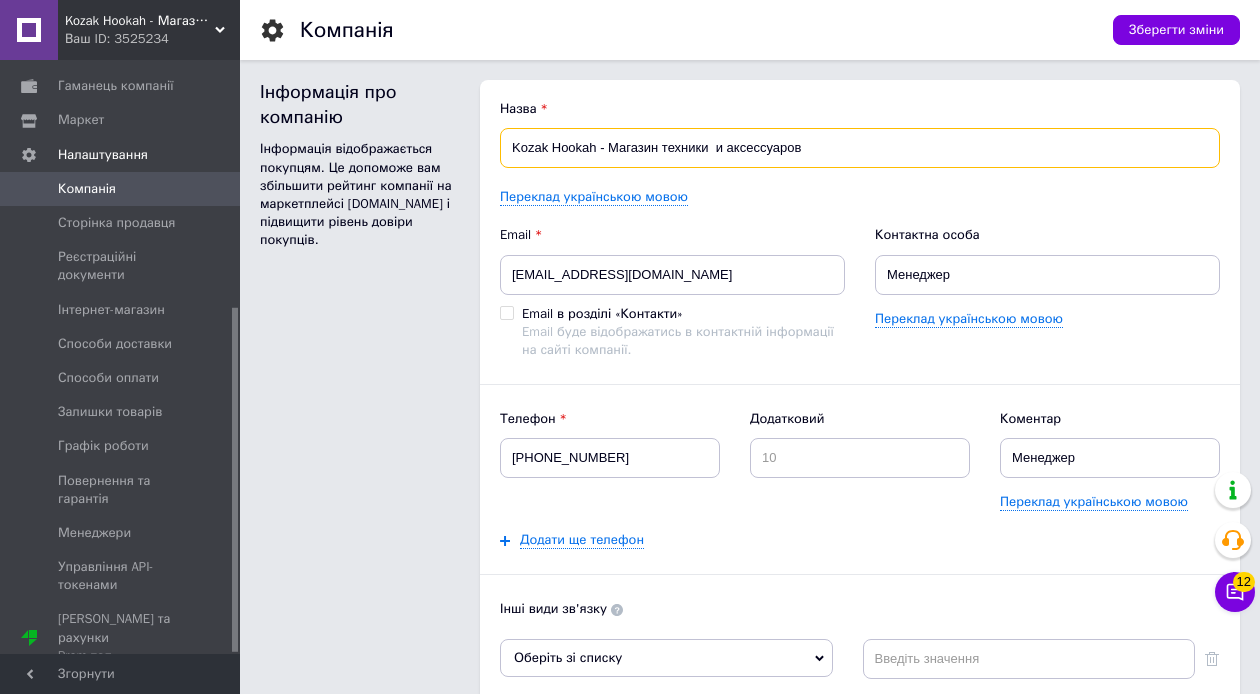 drag, startPoint x: 597, startPoint y: 145, endPoint x: 476, endPoint y: 145, distance: 121 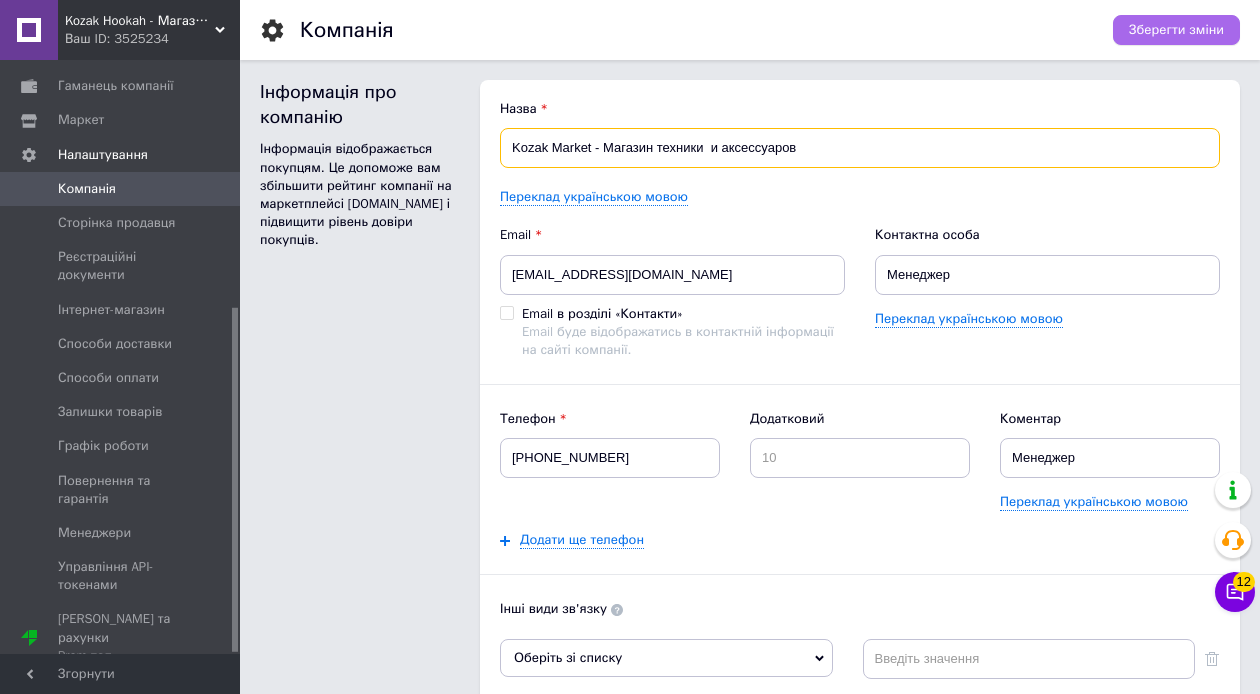 type on "Kozak Market - Магазин техники  и аксессуаров" 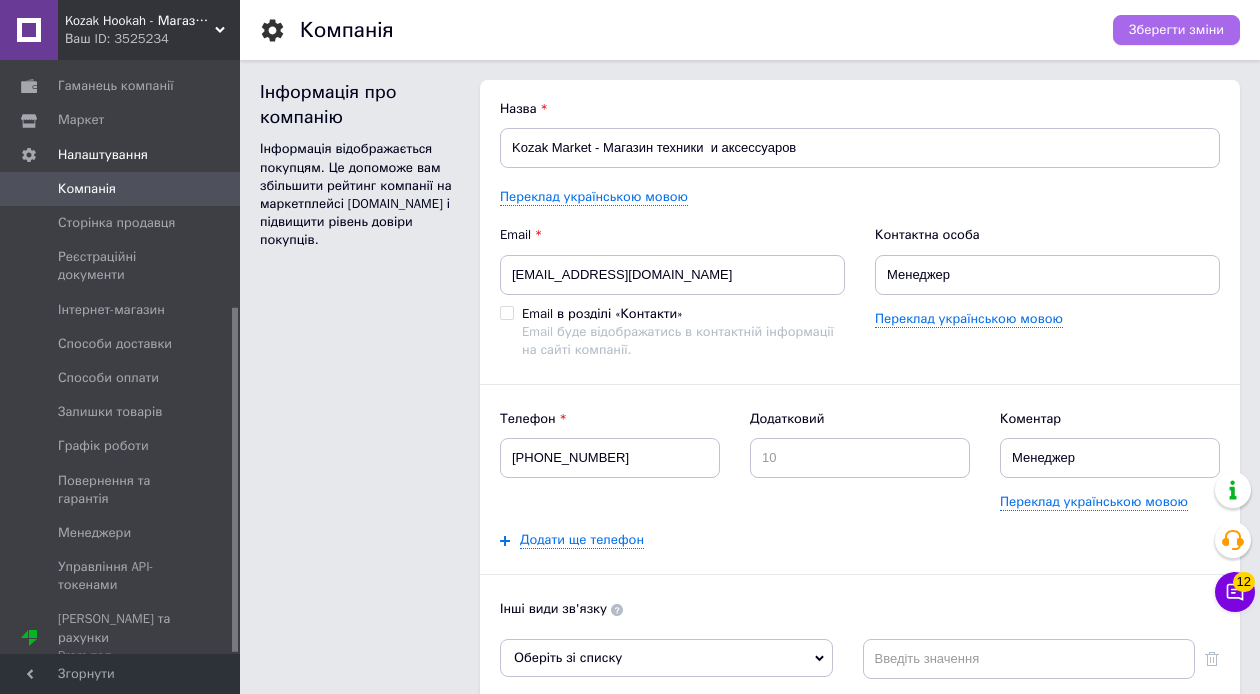 click on "Зберегти зміни" at bounding box center (1176, 30) 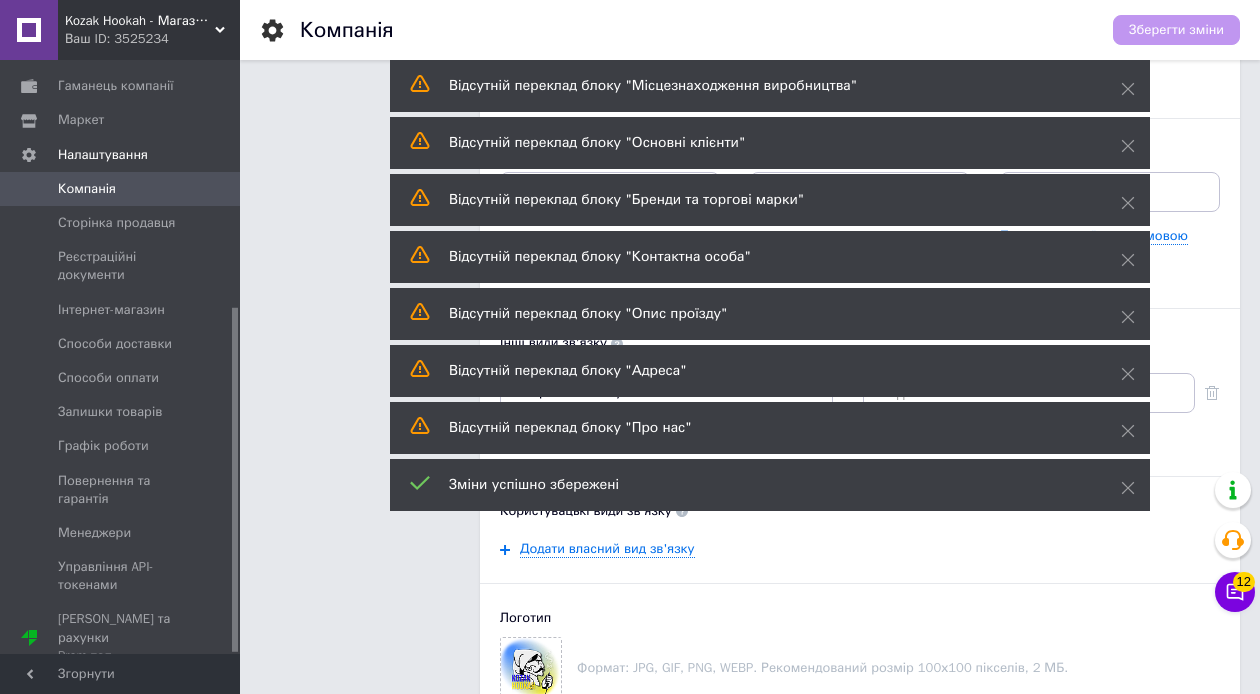 scroll, scrollTop: 533, scrollLeft: 0, axis: vertical 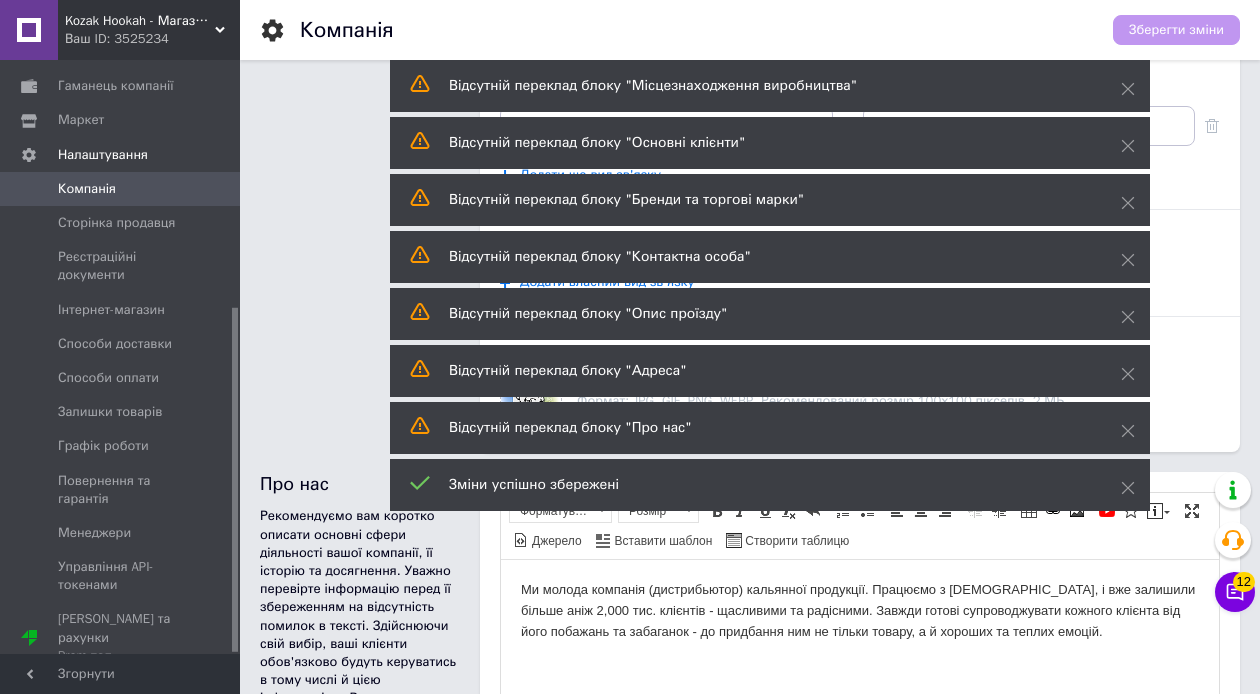 click on "Інформація про компанію Інформація відображається покупцям. Це допоможе вам збільшити
рейтинг компанії на маркетплейсі [DOMAIN_NAME] і підвищити рівень довіри покупців." at bounding box center (360, -1) 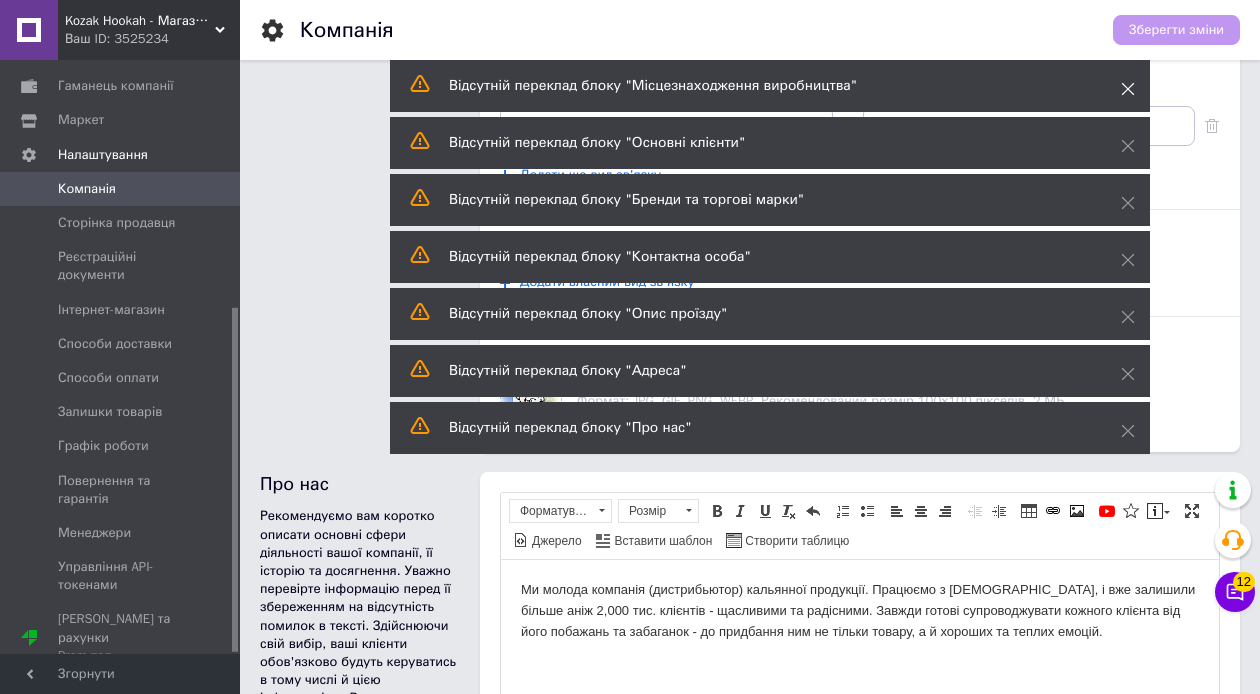 click 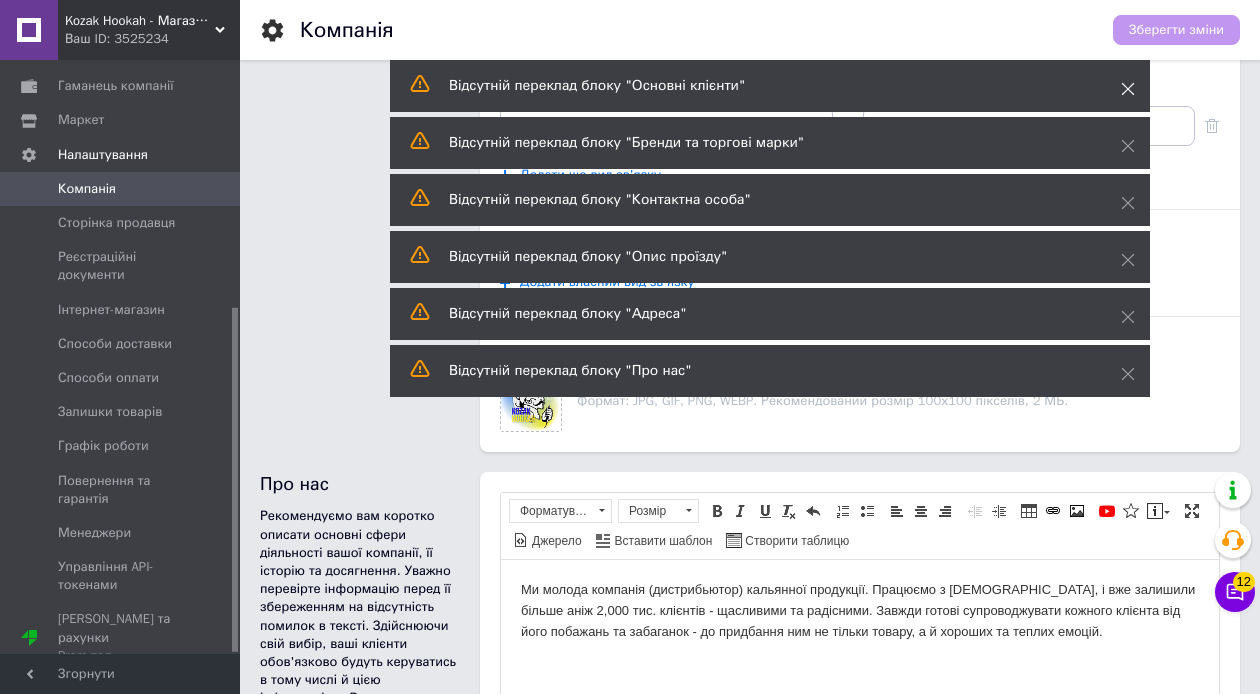 click 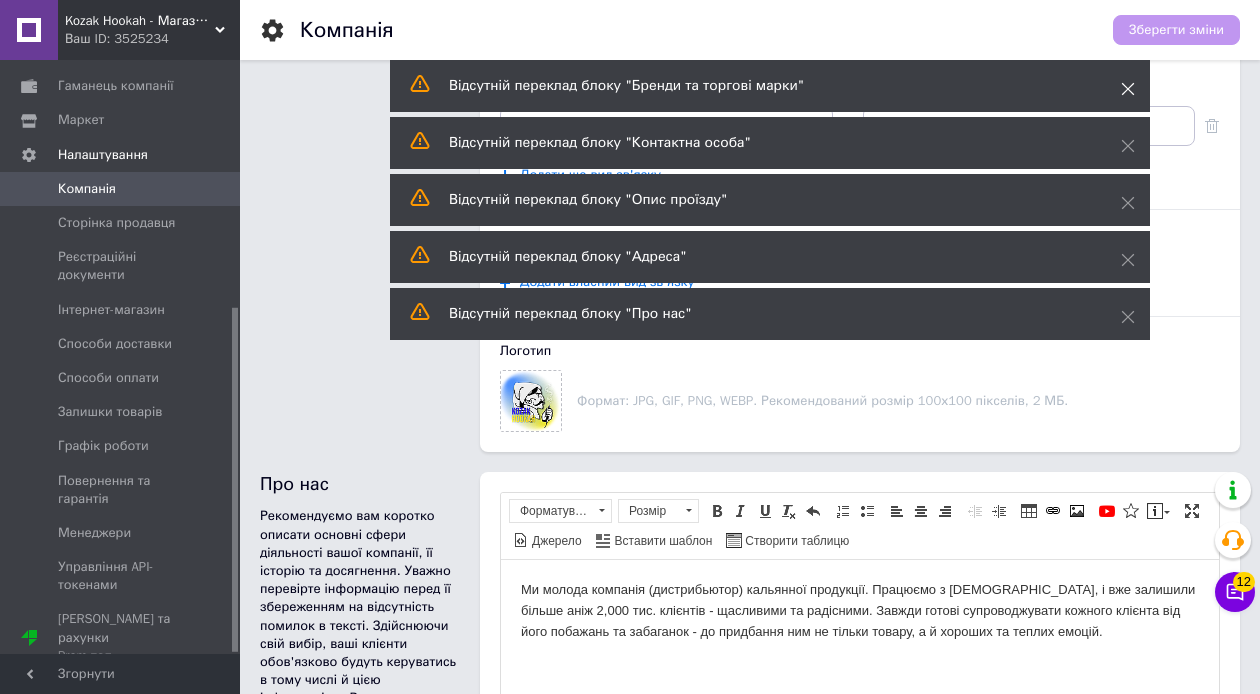 click 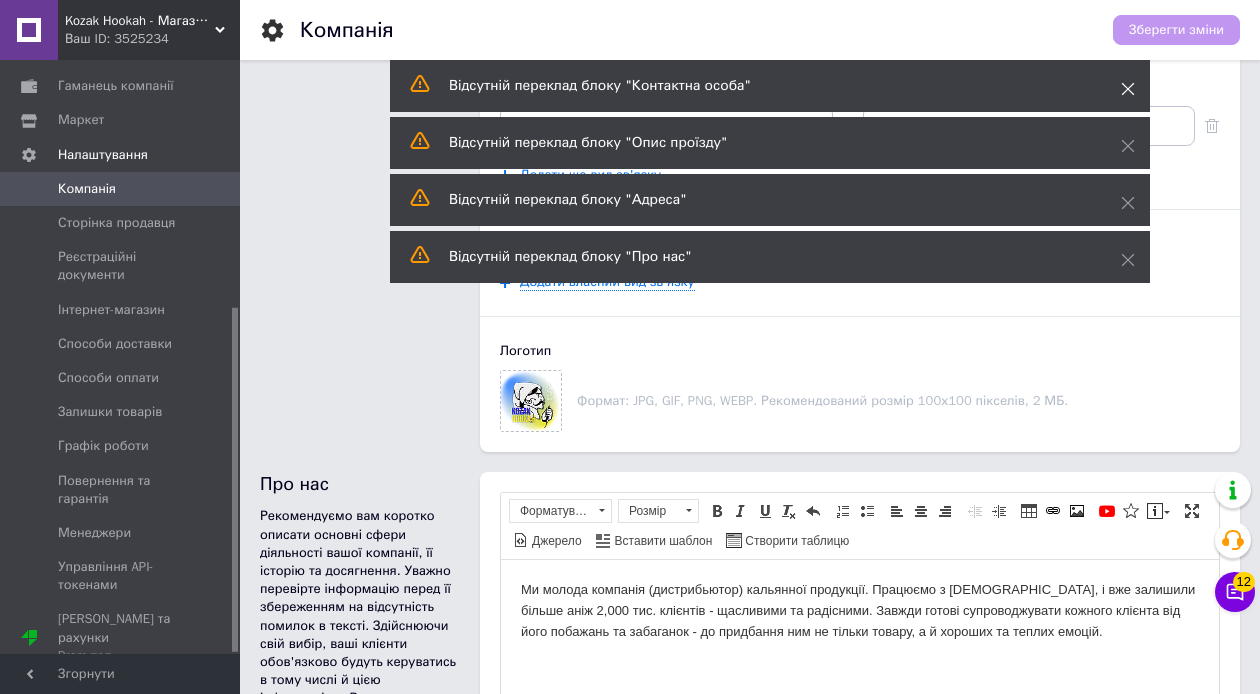 click 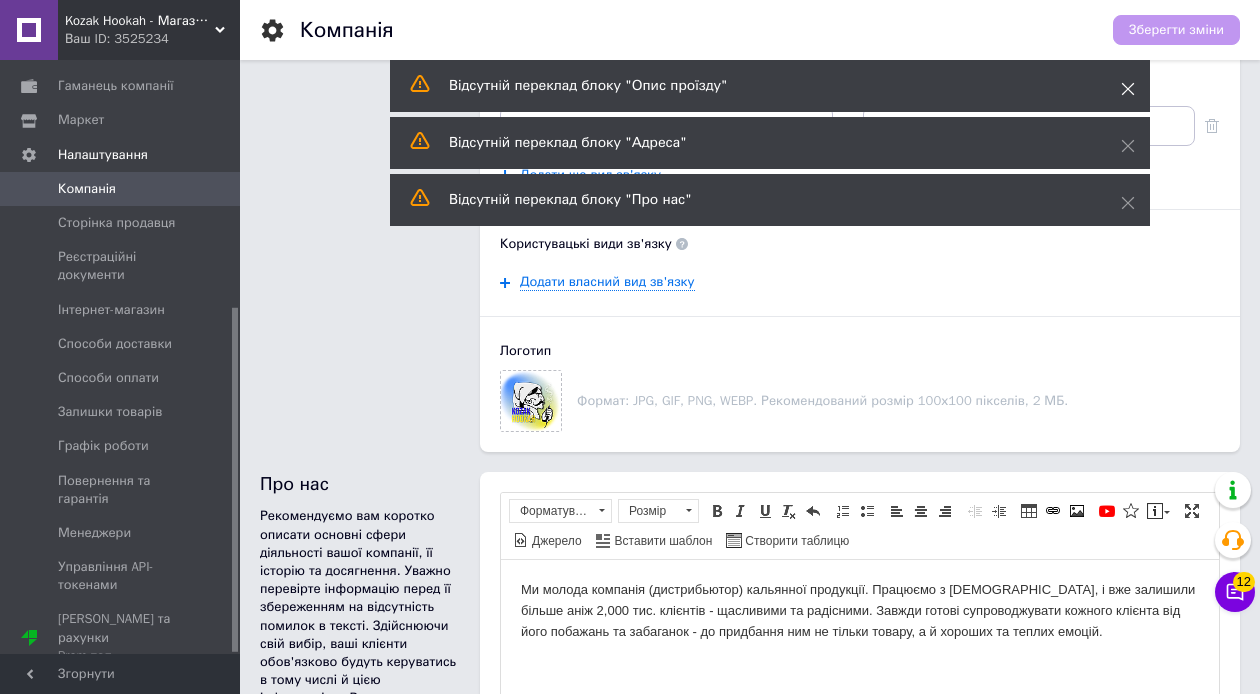 click 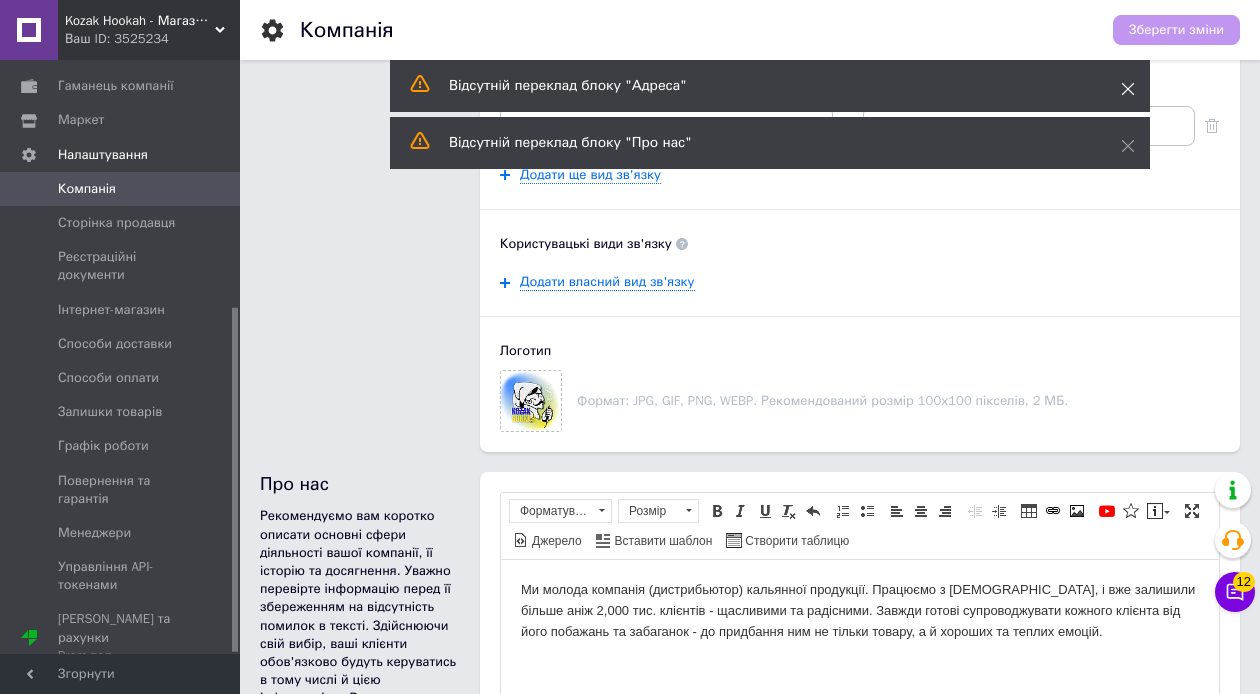 click 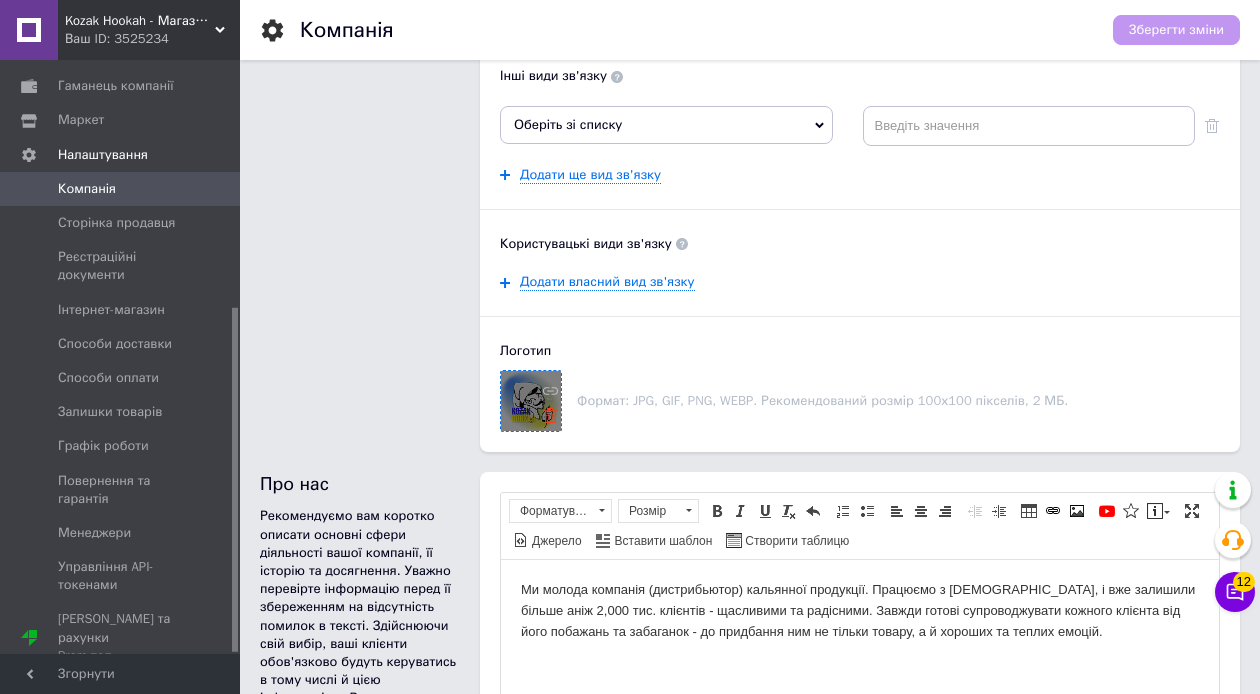 click 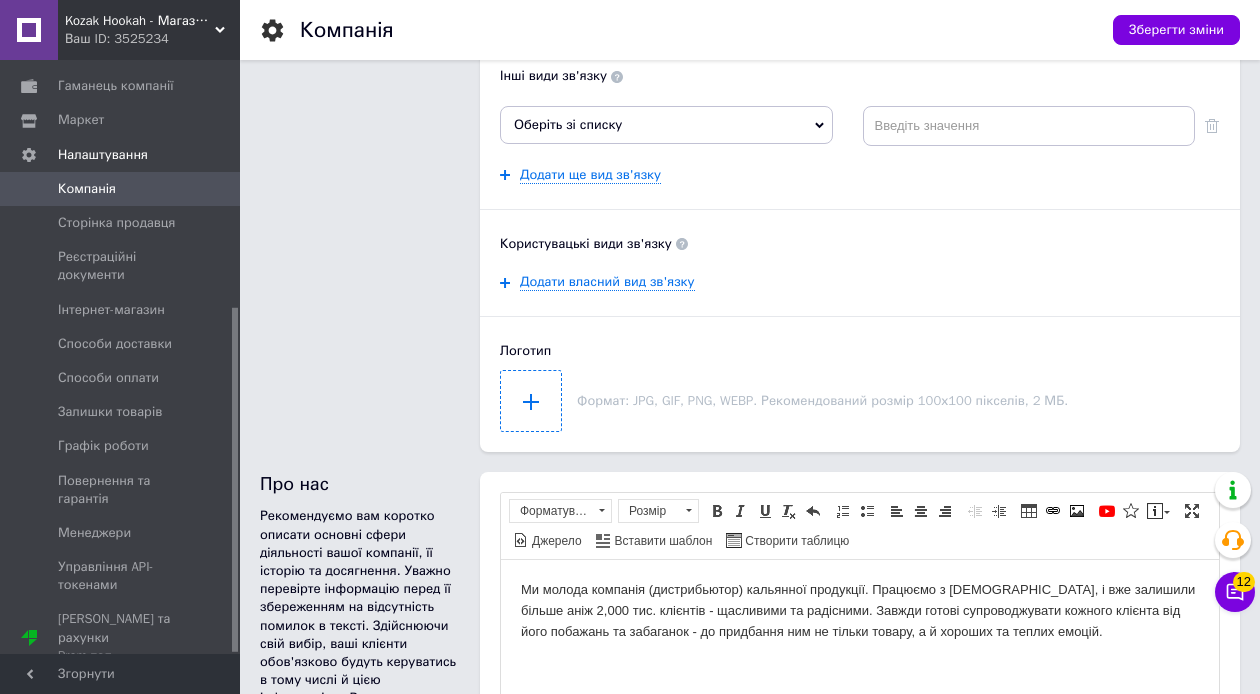 click at bounding box center (531, 401) 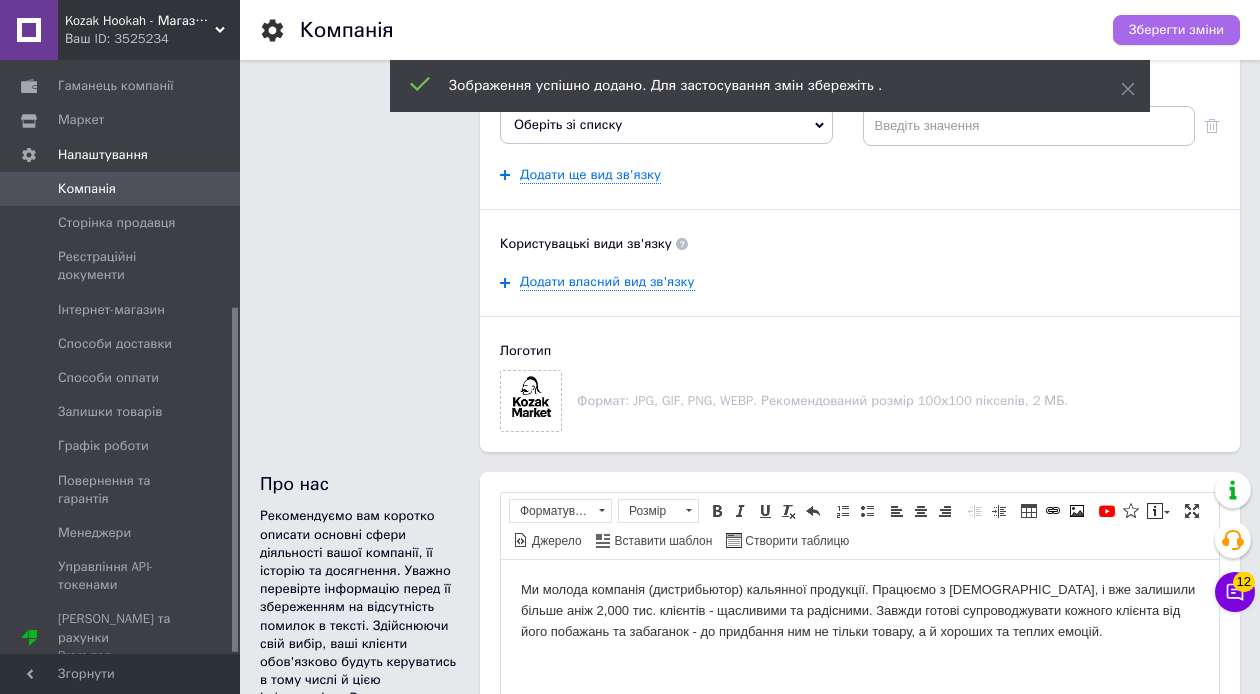 click on "Зберегти зміни" at bounding box center (1176, 30) 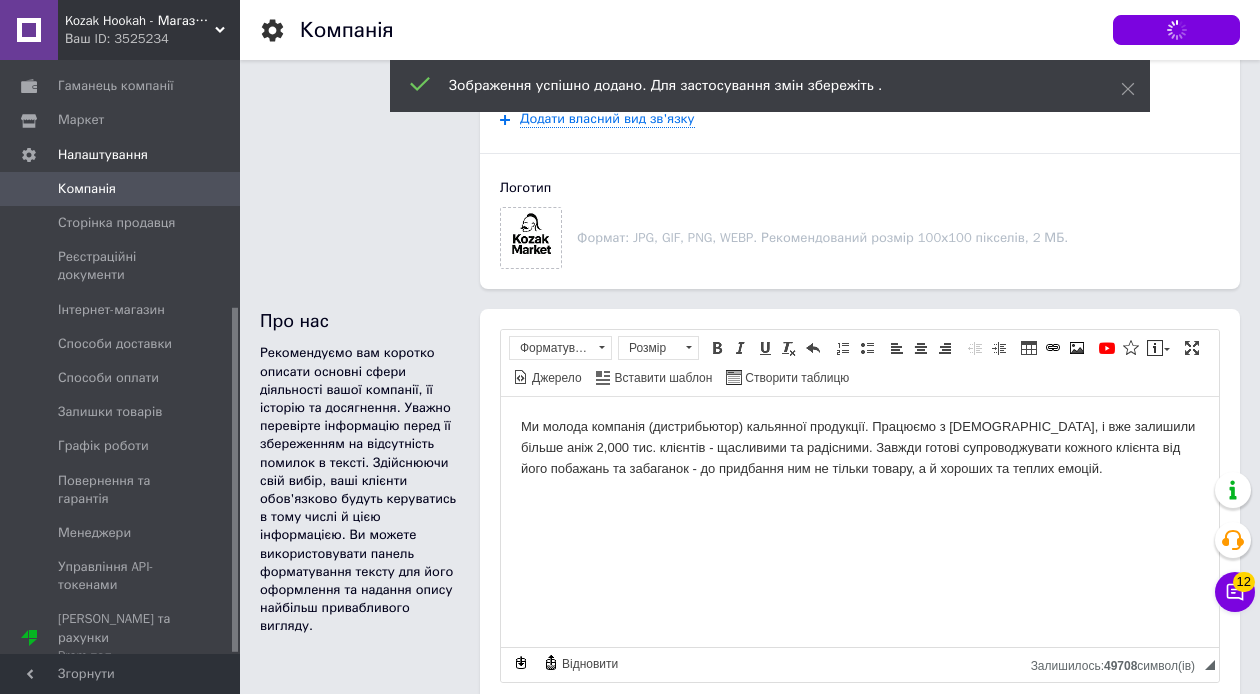 scroll, scrollTop: 933, scrollLeft: 0, axis: vertical 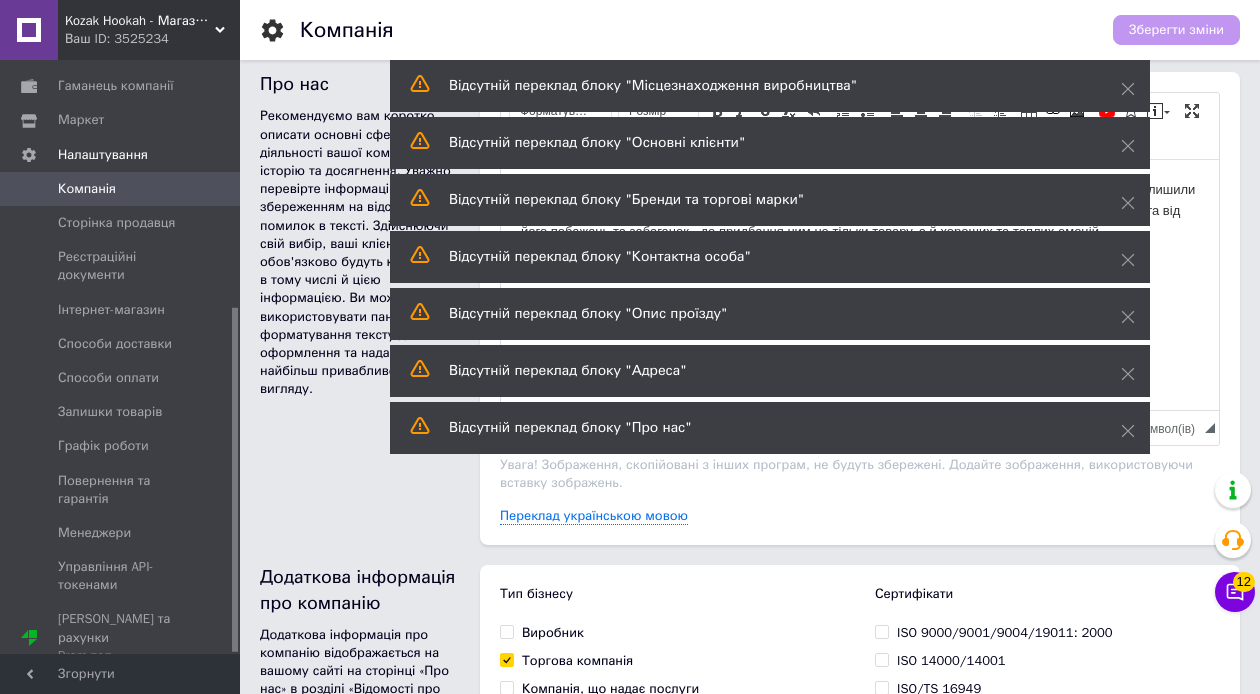 click on "Про нас Рекомендуємо вам коротко описати основні сфери діяльності вашої компанії,
її історію та досягнення. Уважно перевірте інформацію перед її збереженням
на відсутність помилок в тексті. Здійснюючи свій вибір, ваші клієнти обов'язково будуть
керуватись в тому числі й цією інформацією.
Ви можете використовувати панель форматування
тексту для його оформлення та надання опису найбільш привабливого вигляду." at bounding box center [360, 308] 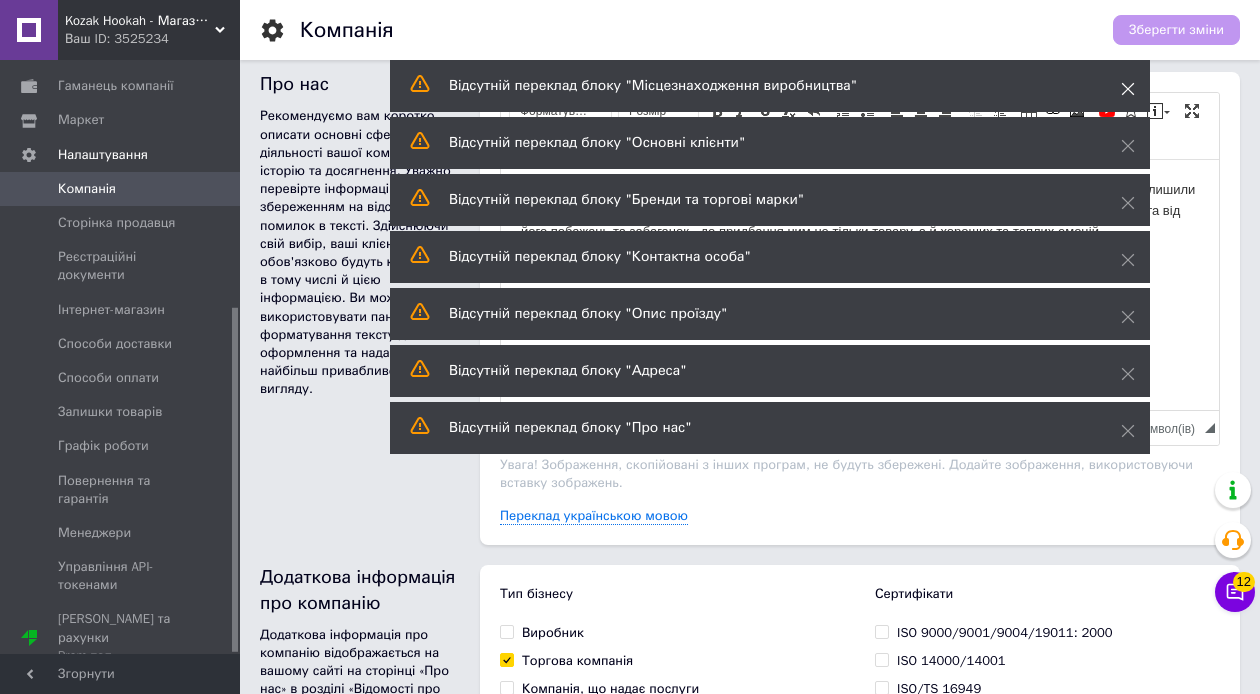 click 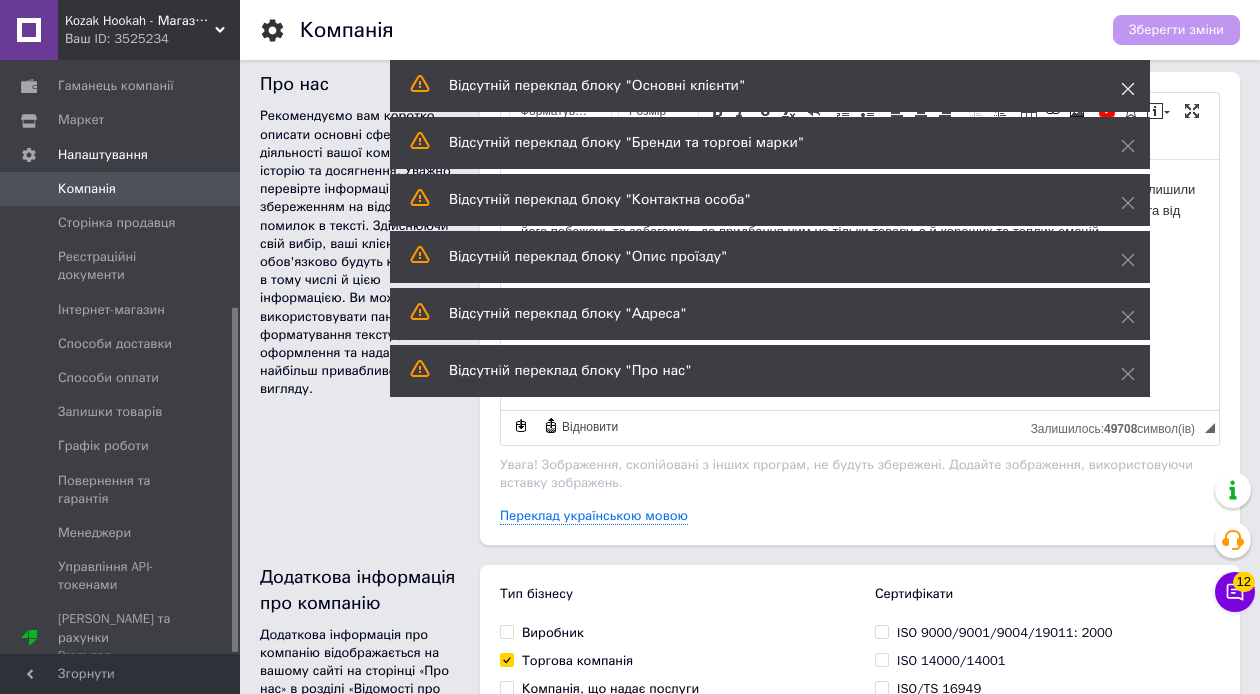 click 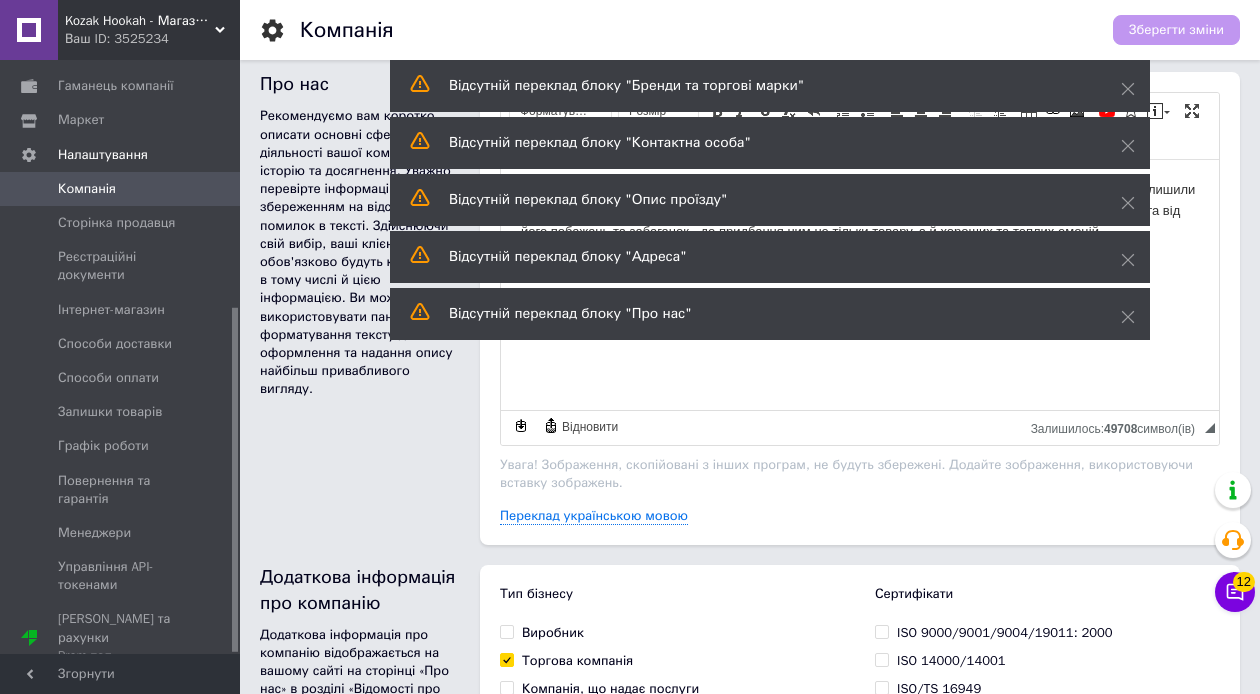 click on "Компанія" at bounding box center (696, 30) 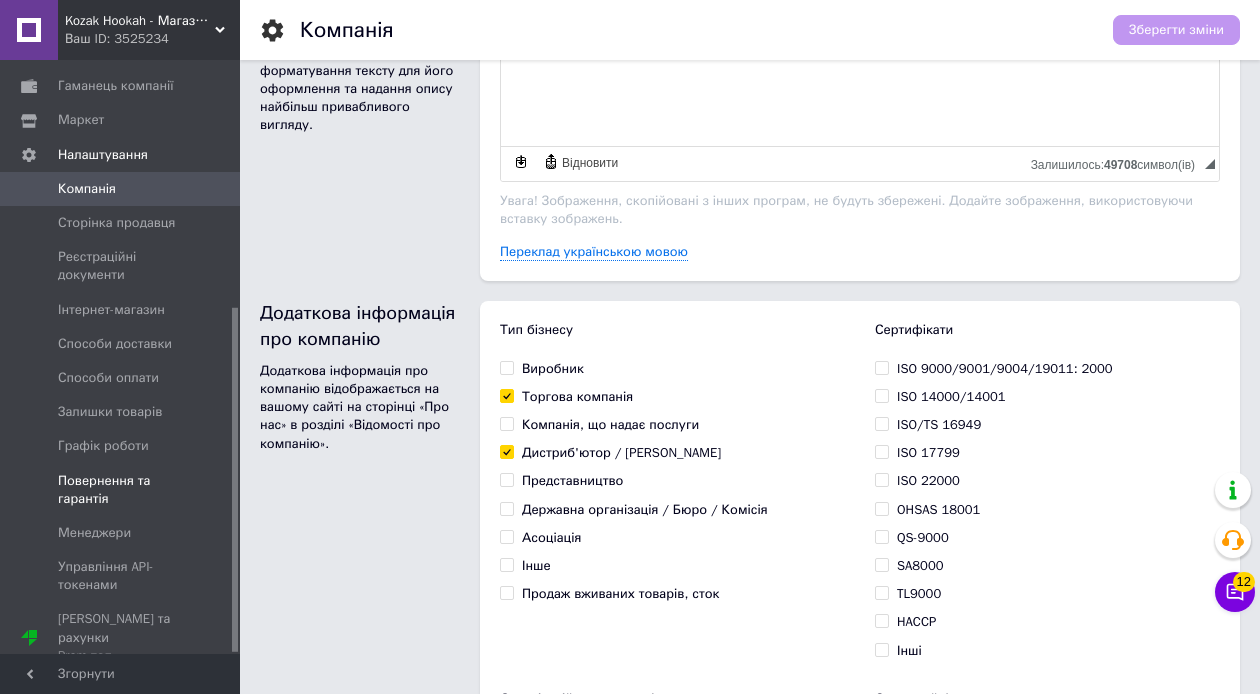 scroll, scrollTop: 1200, scrollLeft: 0, axis: vertical 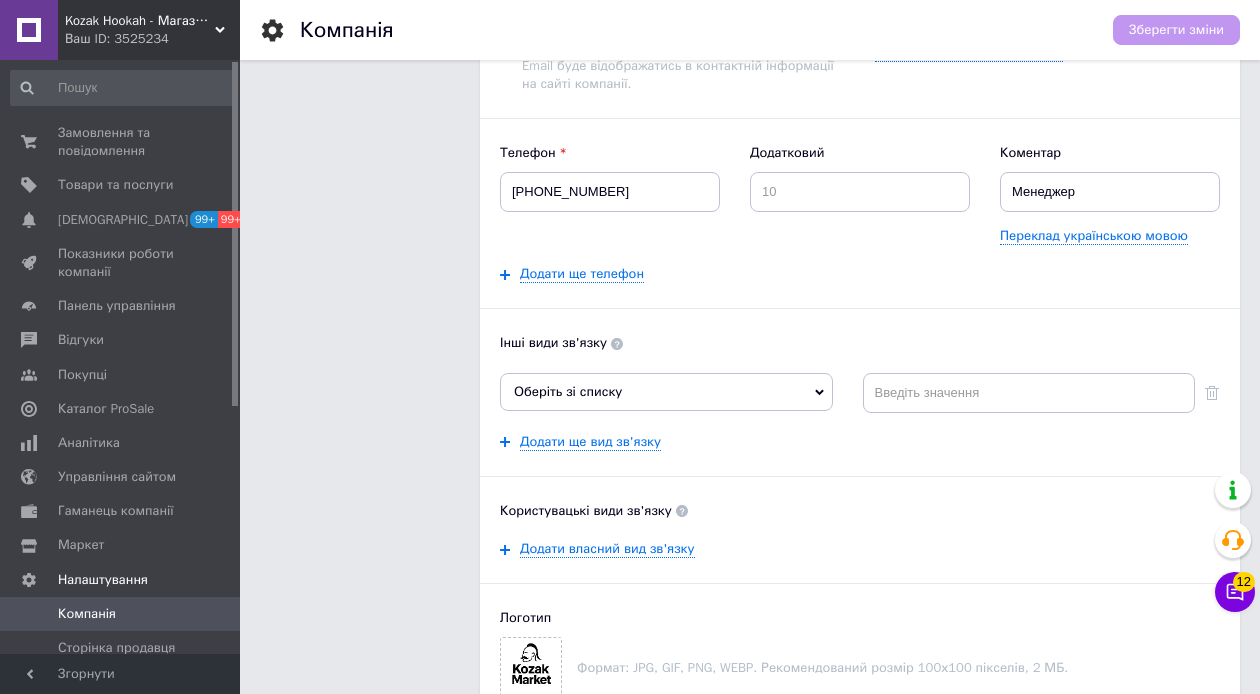 click on "Kozak Hookah - Магазин техніки та аксесуарів" at bounding box center (140, 21) 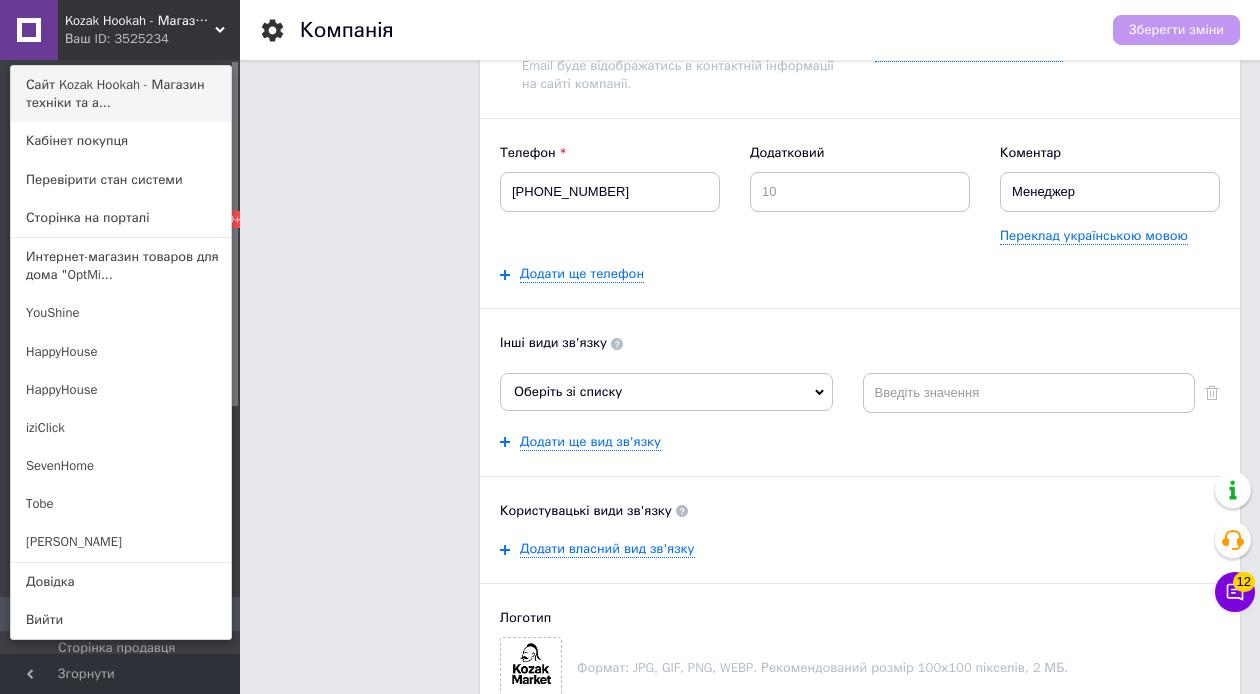click on "Сайт Kozak Hookah - Магазин техніки та а..." at bounding box center (121, 94) 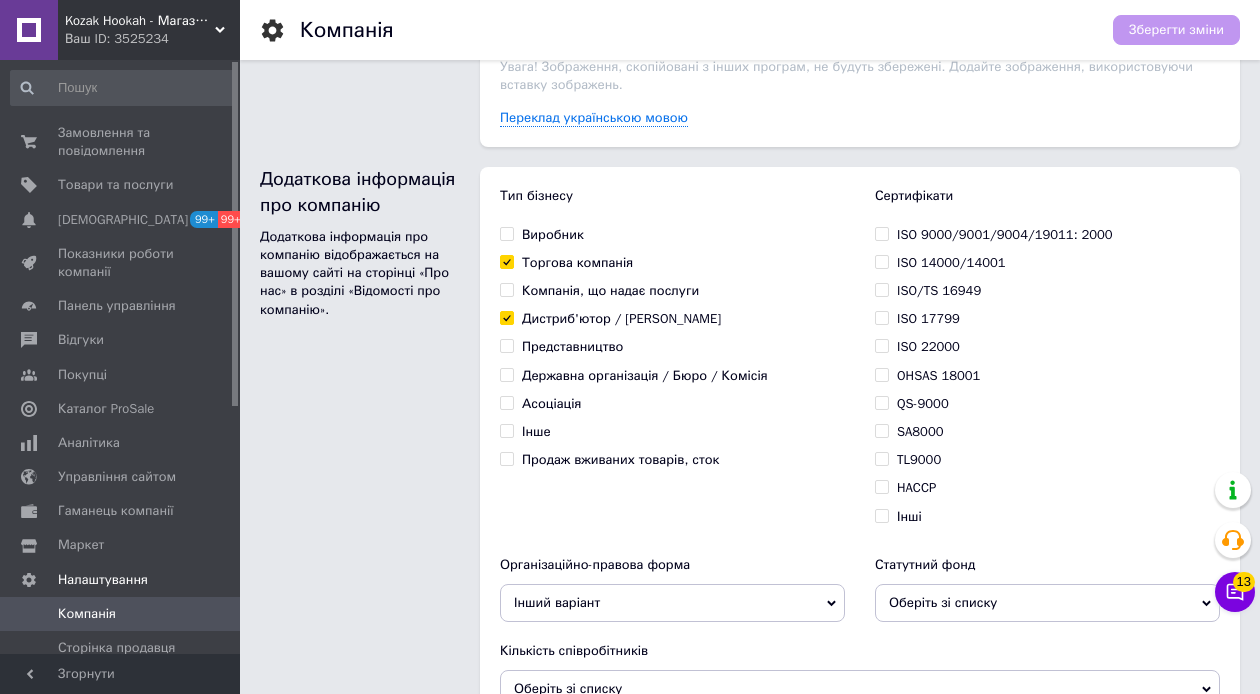 scroll, scrollTop: 1466, scrollLeft: 0, axis: vertical 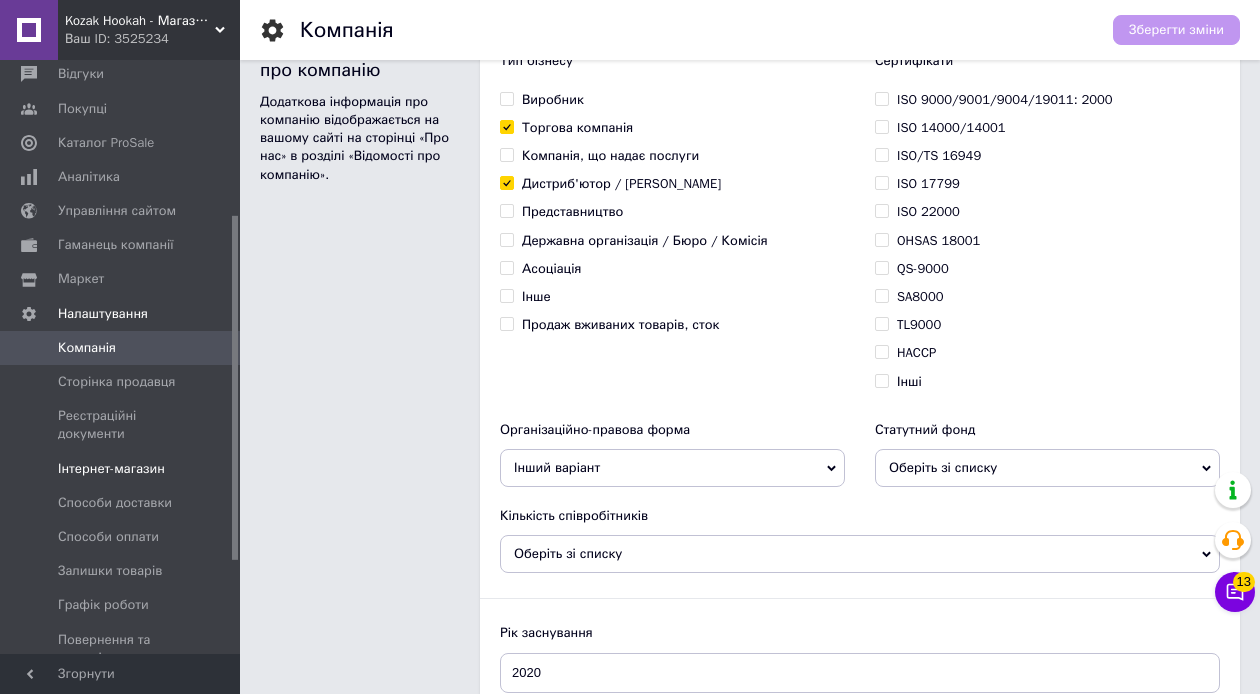 click on "Інтернет-магазин" at bounding box center (111, 469) 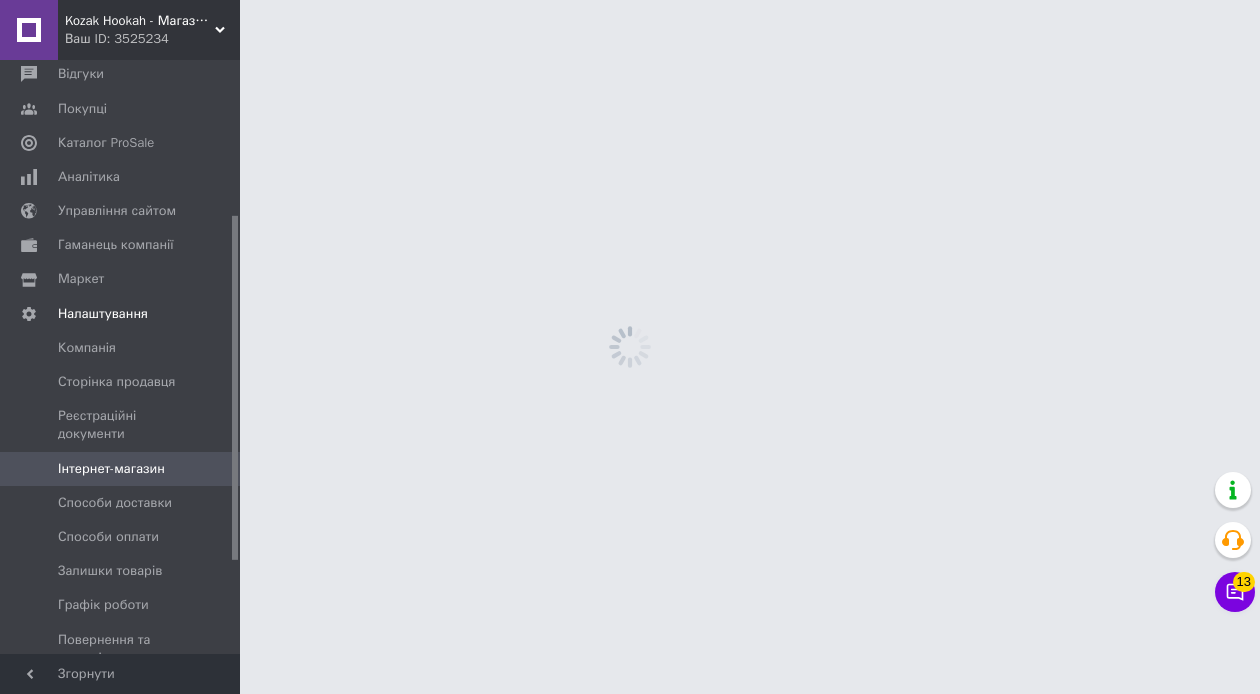 scroll, scrollTop: 0, scrollLeft: 0, axis: both 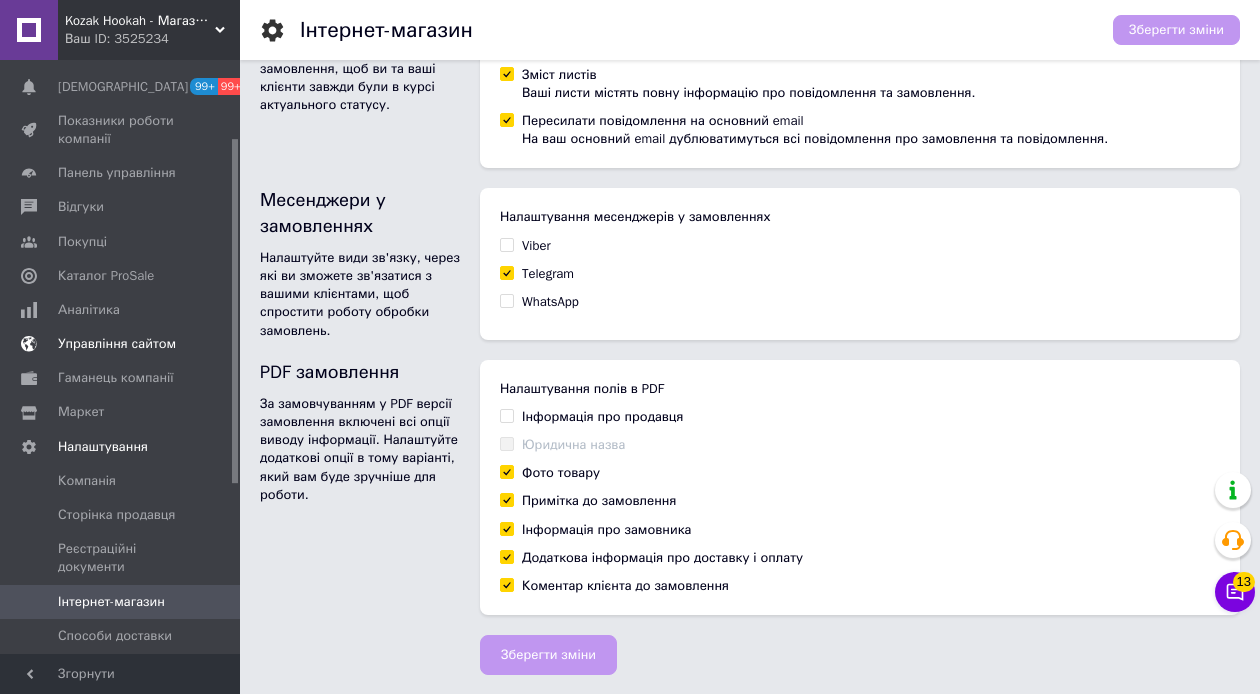 click on "Управління сайтом" at bounding box center (117, 344) 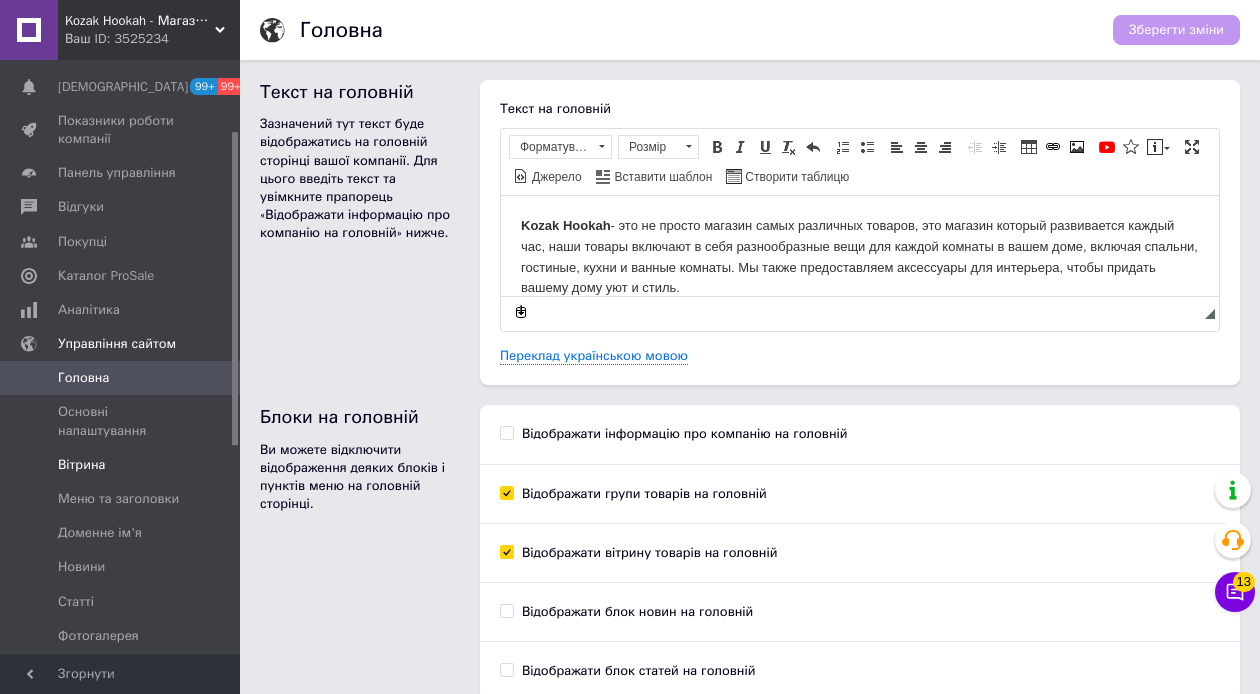 scroll, scrollTop: 0, scrollLeft: 0, axis: both 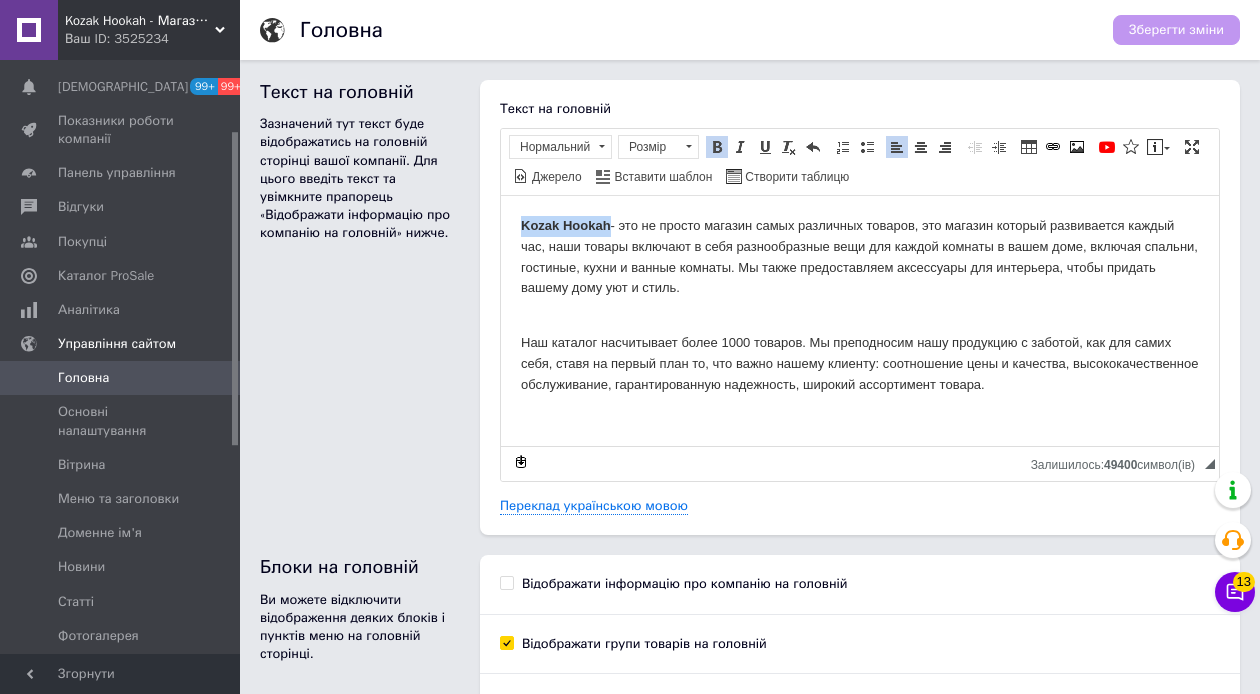 drag, startPoint x: 604, startPoint y: 227, endPoint x: 514, endPoint y: 231, distance: 90.088844 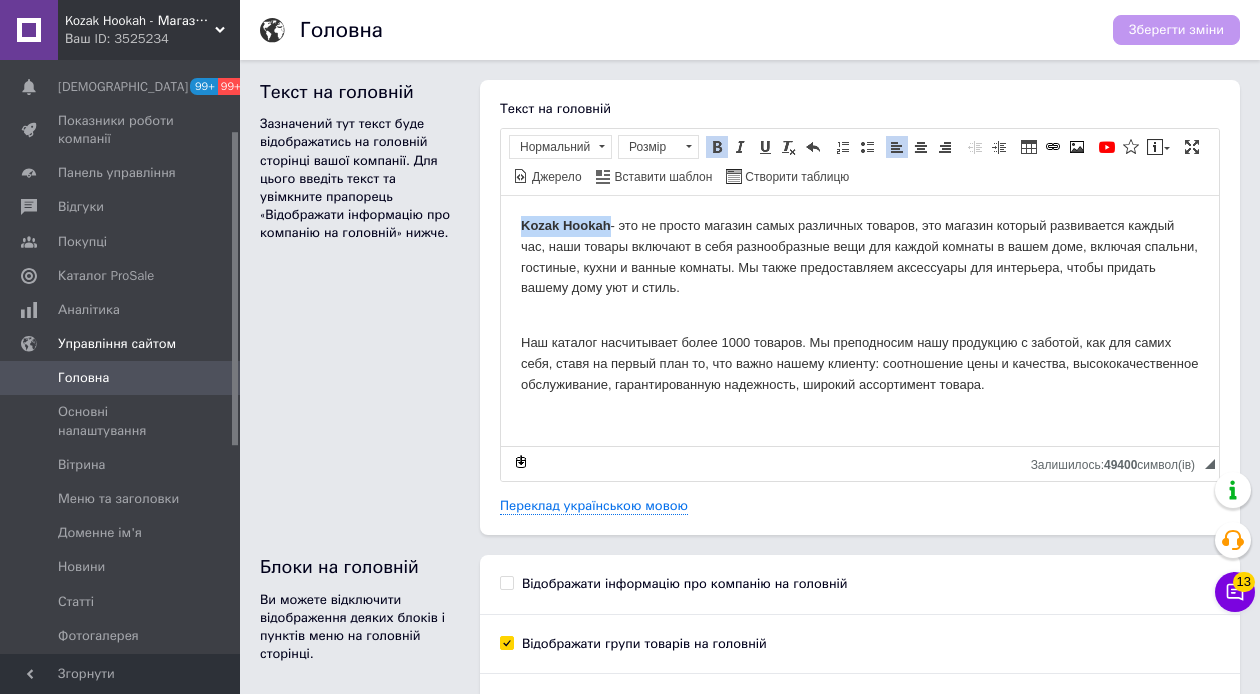 click on "Kozak Hookah  - это не просто магазин самых различных товаров, это магазин который развивается каждый час, наши товары включают в себя разнообразные вещи для каждой комнаты в вашем доме, включая спальни, гостиные, кухни и ванные комнаты. Мы также предоставляем аксессуары для интерьера, чтобы придать вашему дому уют и стиль." at bounding box center (860, 305) 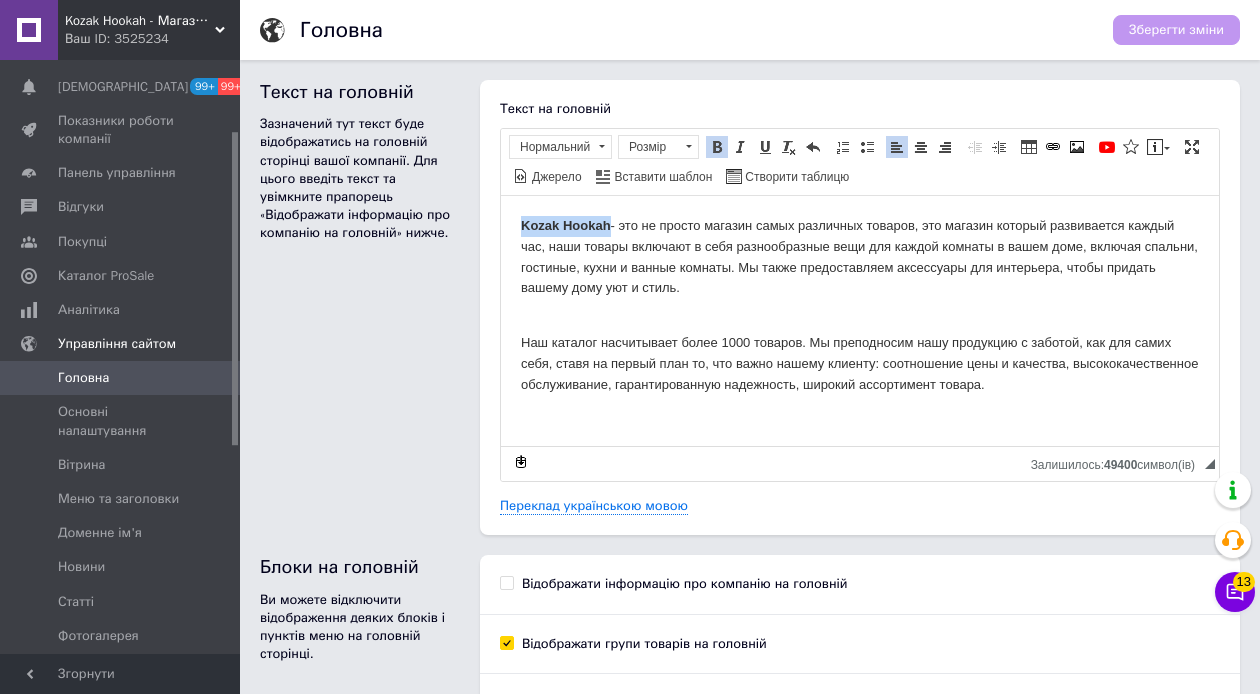 type 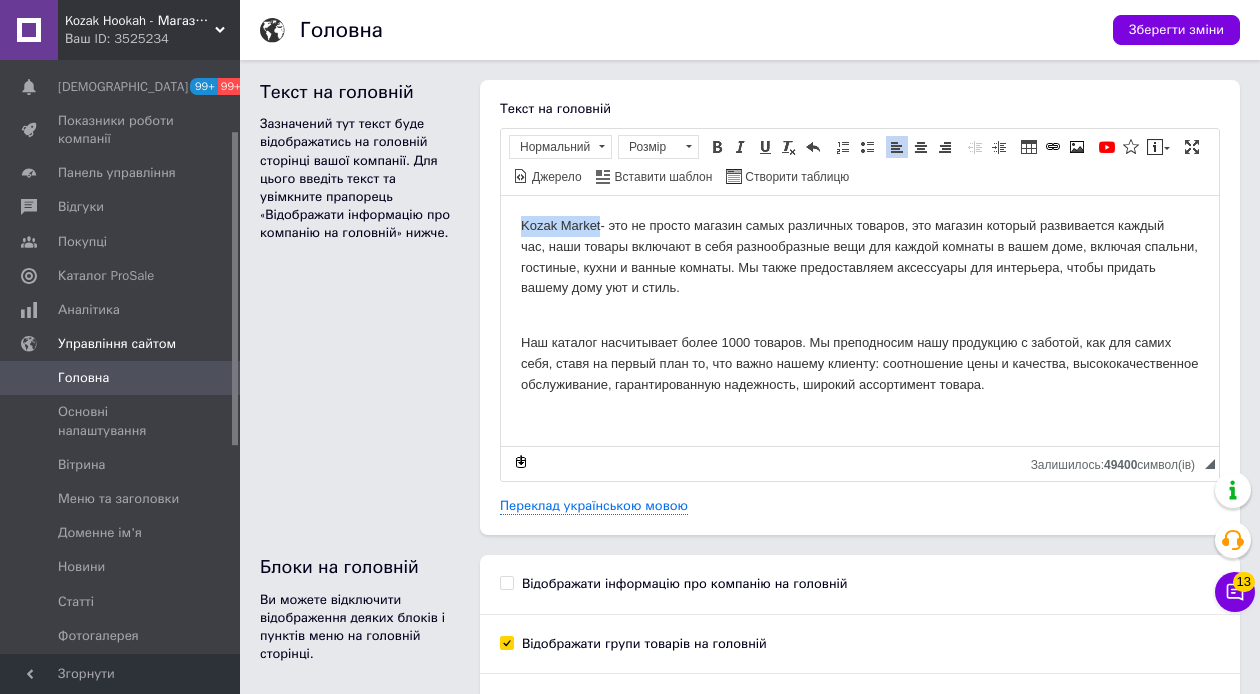 drag, startPoint x: 600, startPoint y: 223, endPoint x: 513, endPoint y: 223, distance: 87 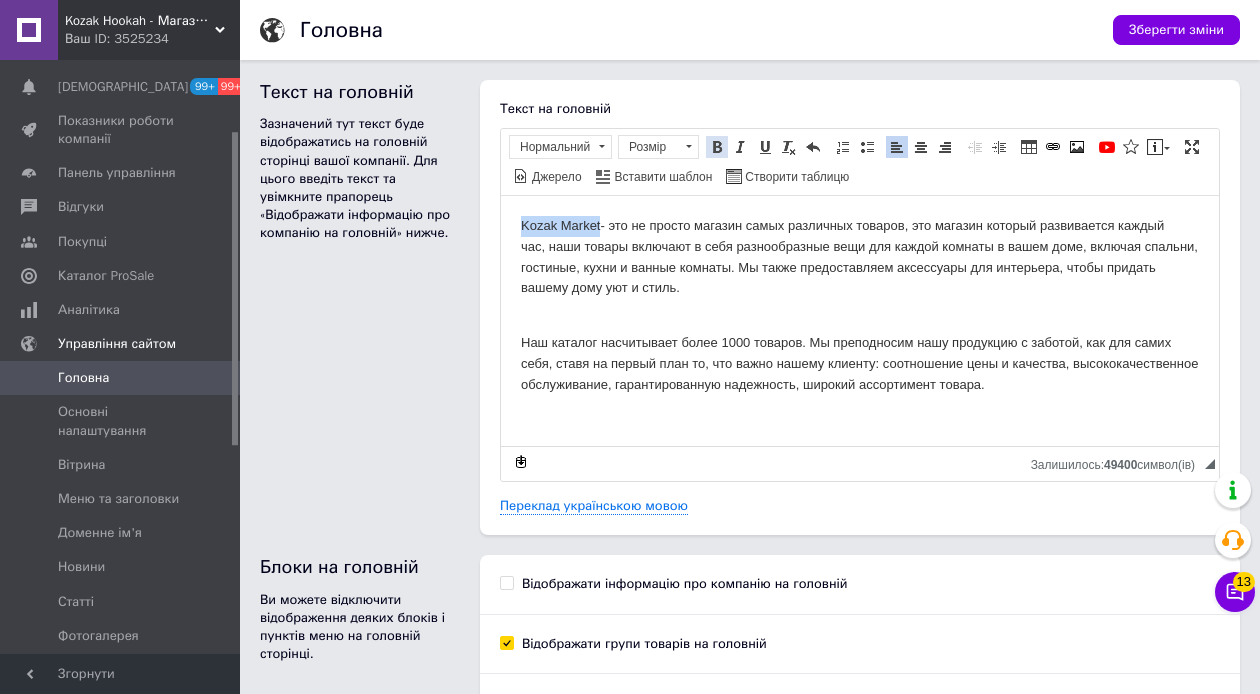click at bounding box center (717, 147) 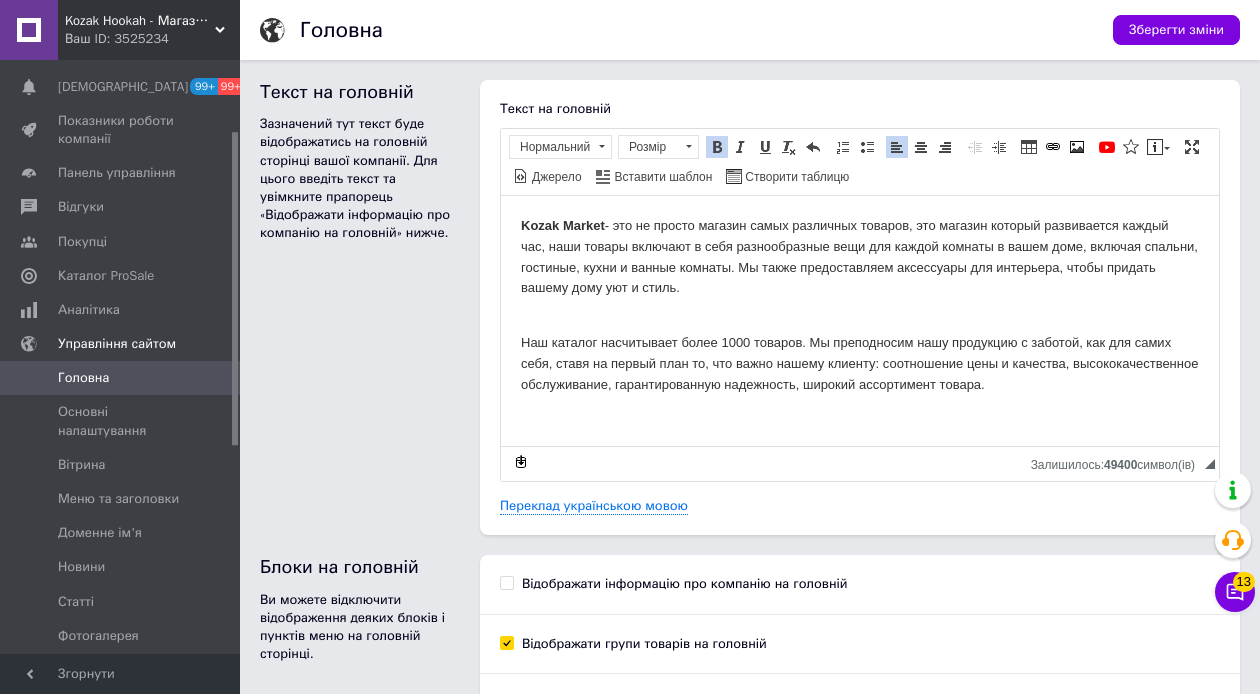 click on "Kozak Market  - это не просто магазин самых различных товаров, это магазин который развивается каждый час, наши товары включают в себя разнообразные вещи для каждой комнаты в вашем доме, включая спальни, гостиные, кухни и ванные комнаты. Мы также предоставляем аксессуары для интерьера, чтобы придать вашему дому уют и стиль." at bounding box center (860, 305) 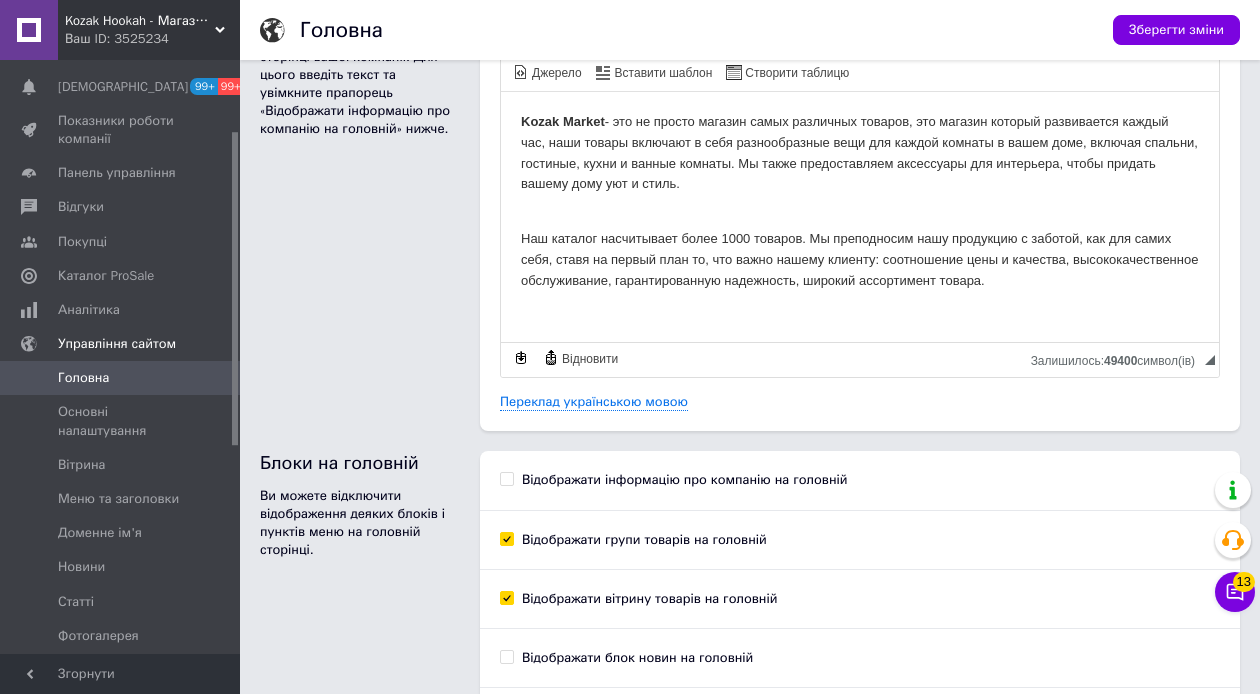 scroll, scrollTop: 0, scrollLeft: 0, axis: both 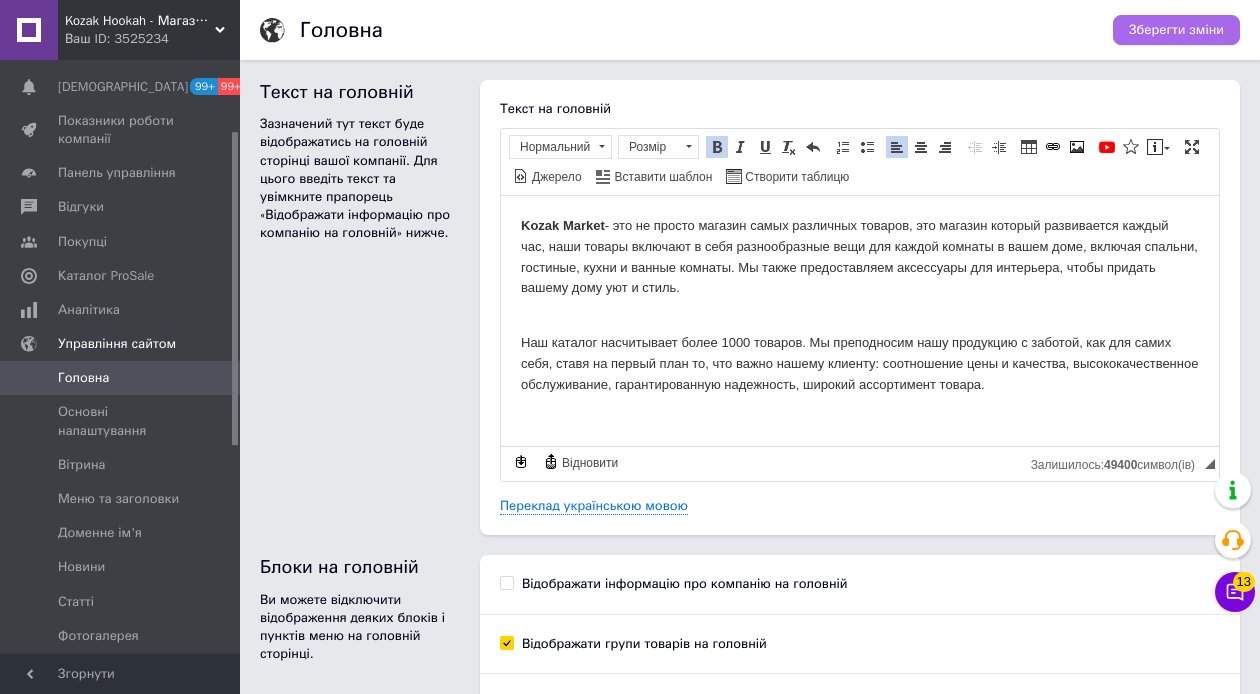 click on "Зберегти зміни" at bounding box center (1176, 30) 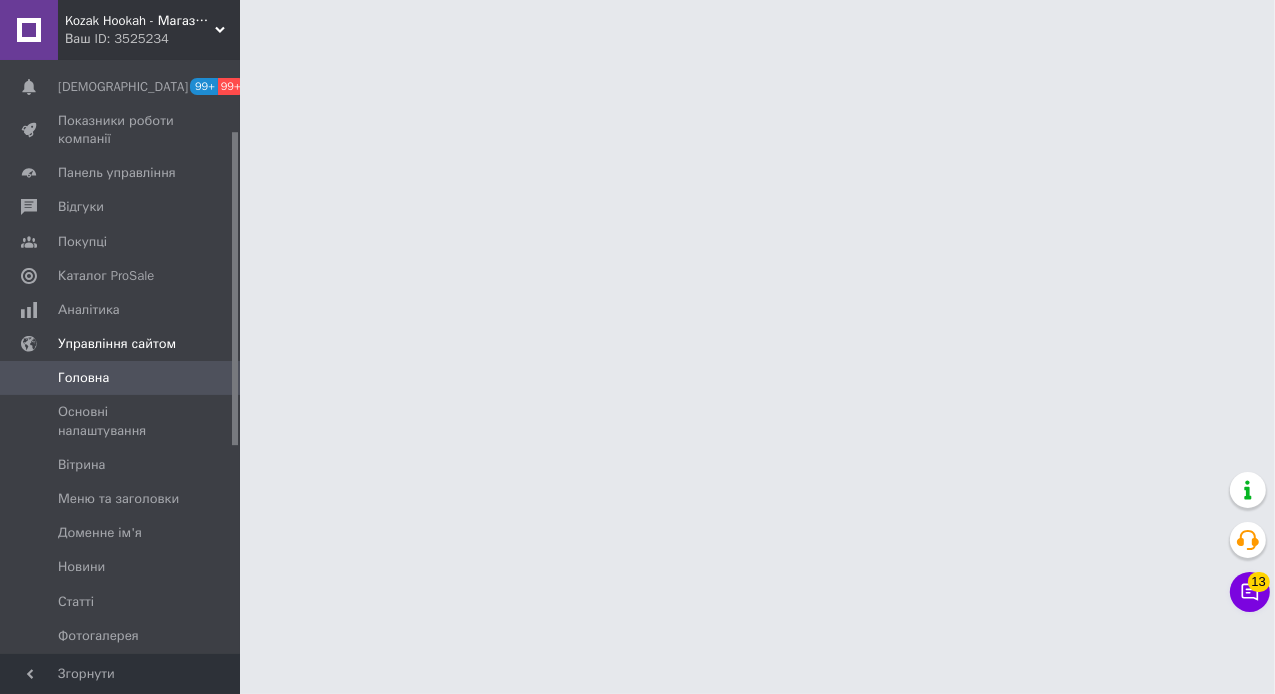 click on "Kozak Hookah - Магазин техніки та аксесуарів" at bounding box center [140, 21] 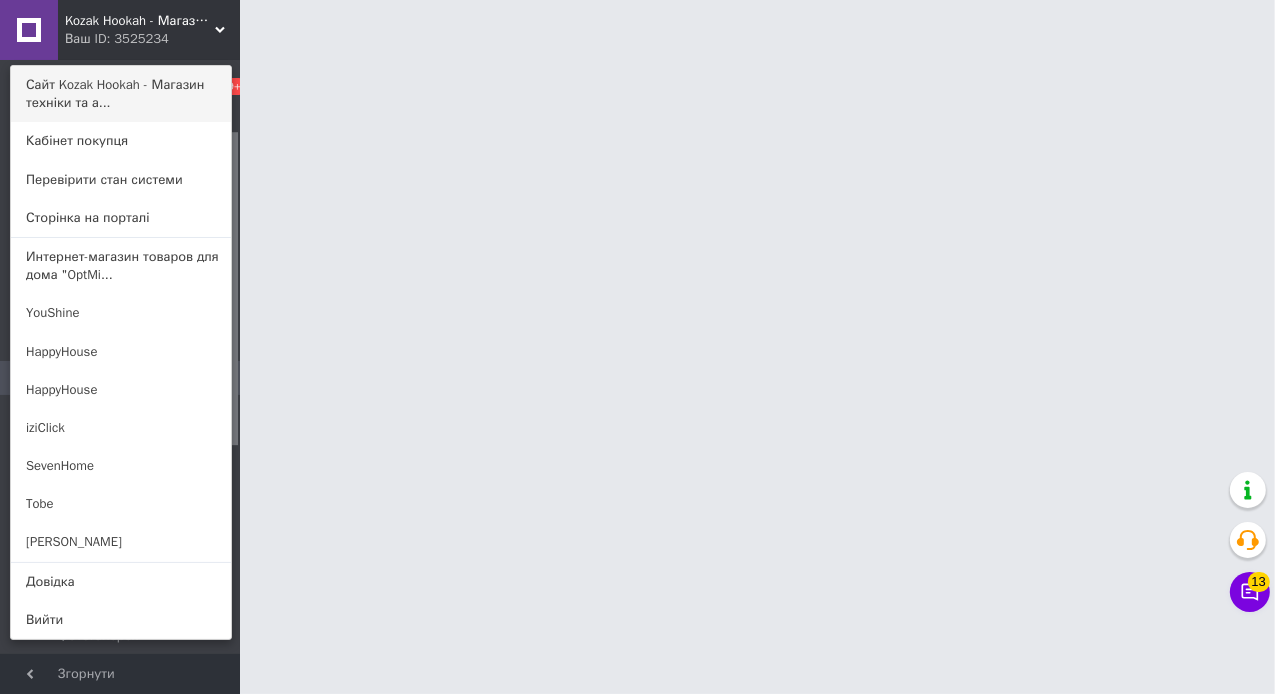 click on "Сайт Kozak Hookah - Магазин техніки та а..." at bounding box center (121, 94) 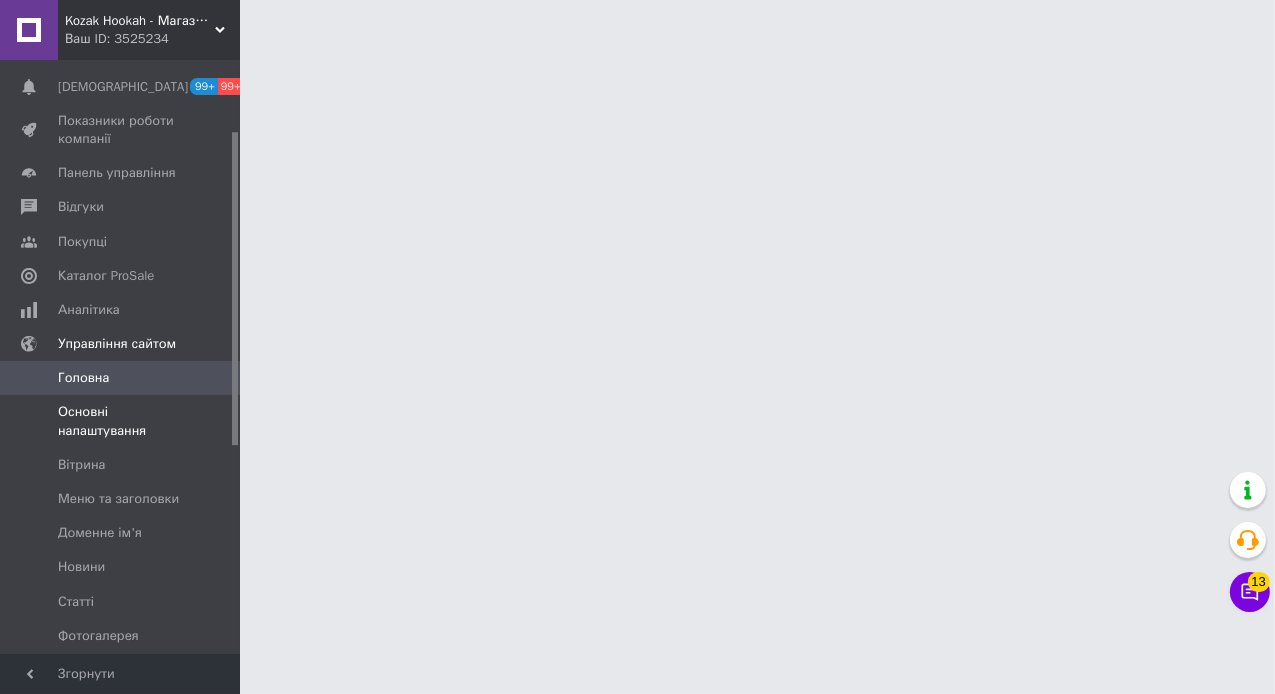 click on "Основні налаштування" at bounding box center (121, 421) 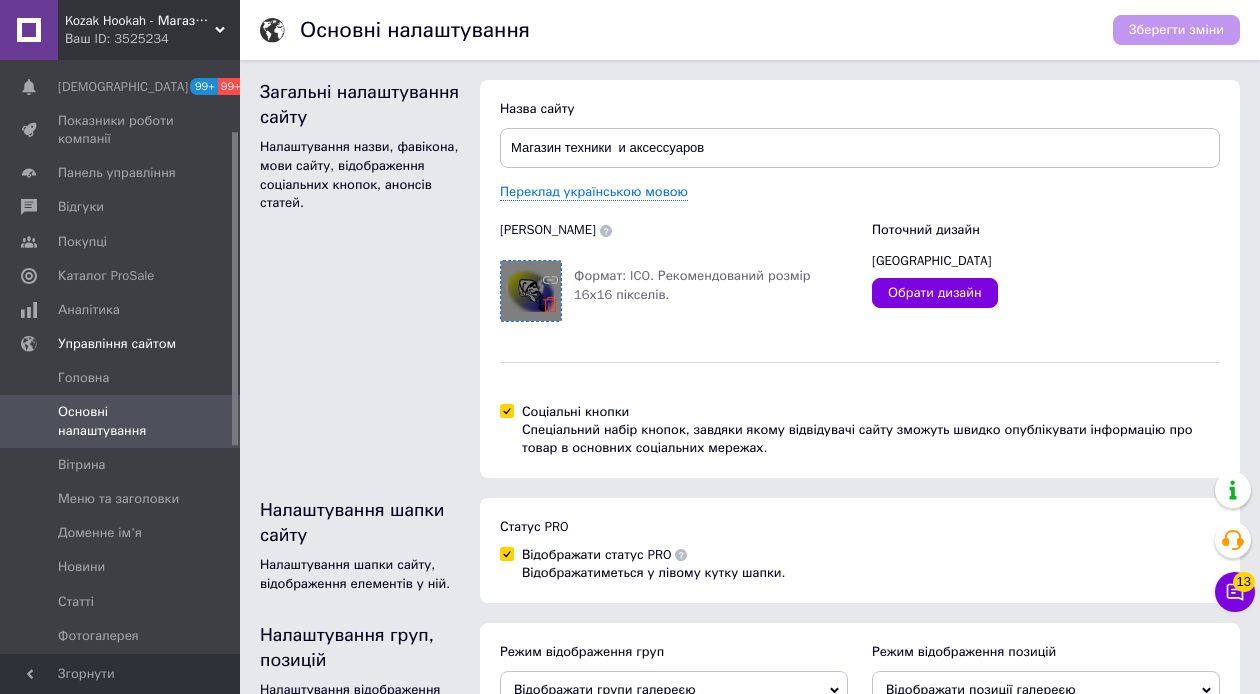 click 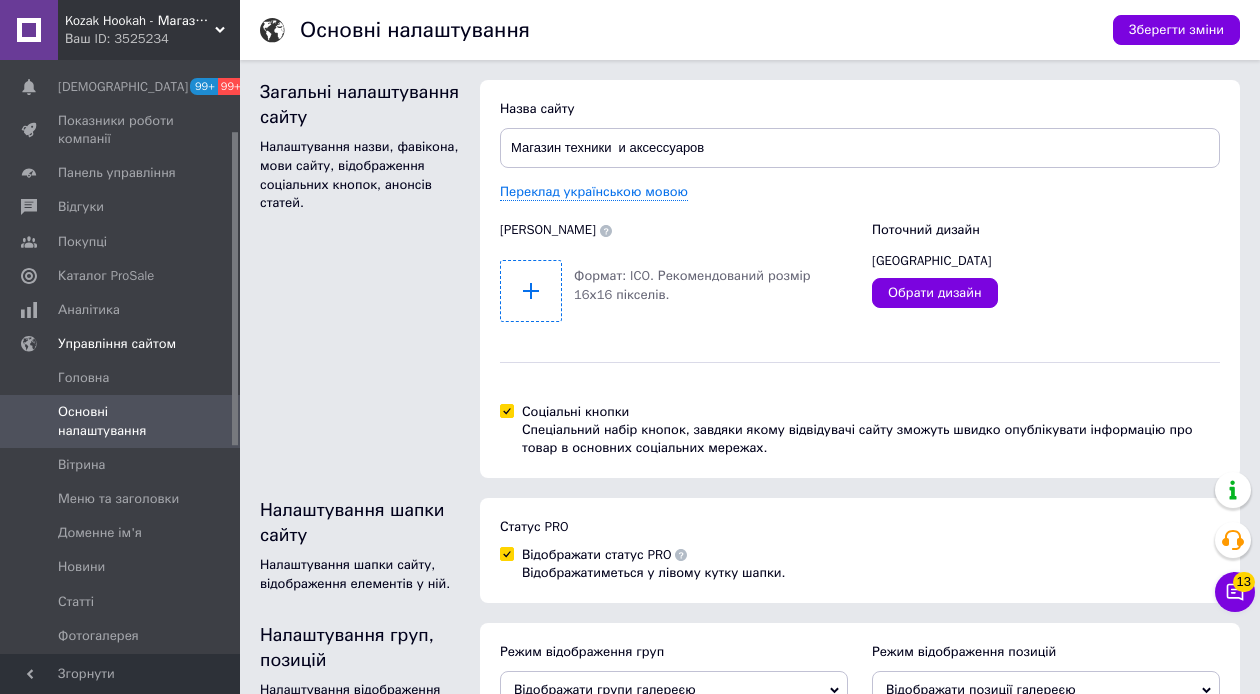 click at bounding box center [531, 291] 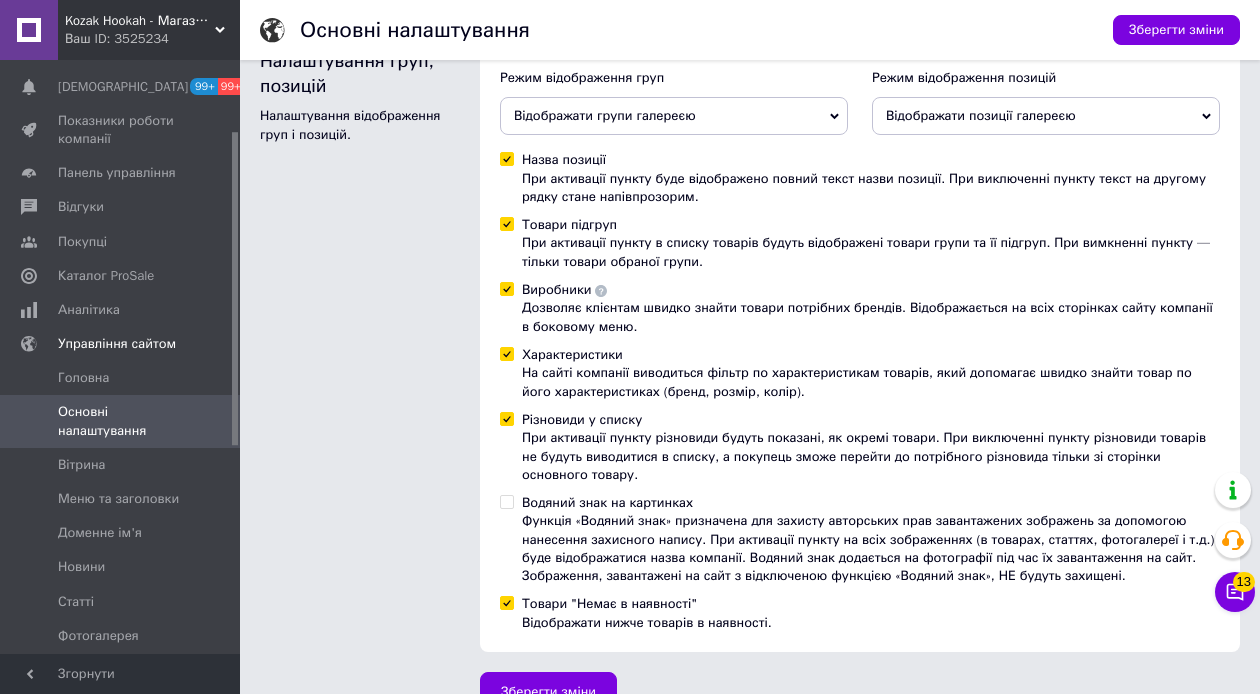 scroll, scrollTop: 611, scrollLeft: 0, axis: vertical 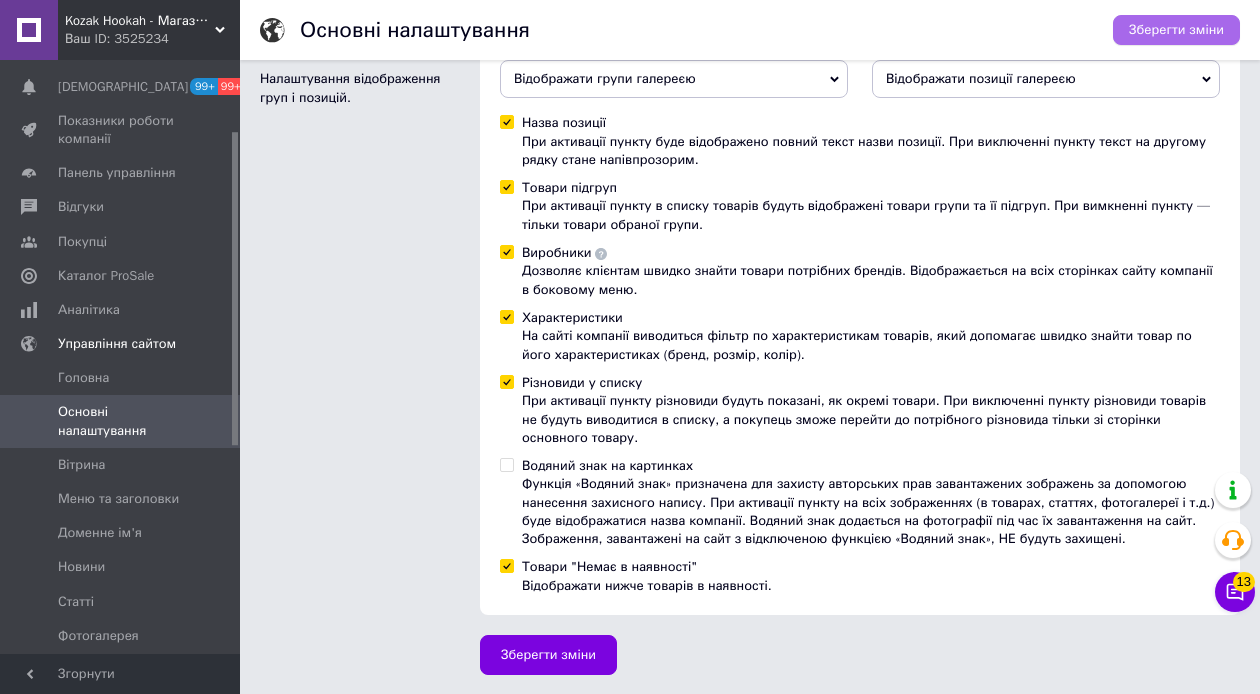 click on "Зберегти зміни" at bounding box center [1176, 30] 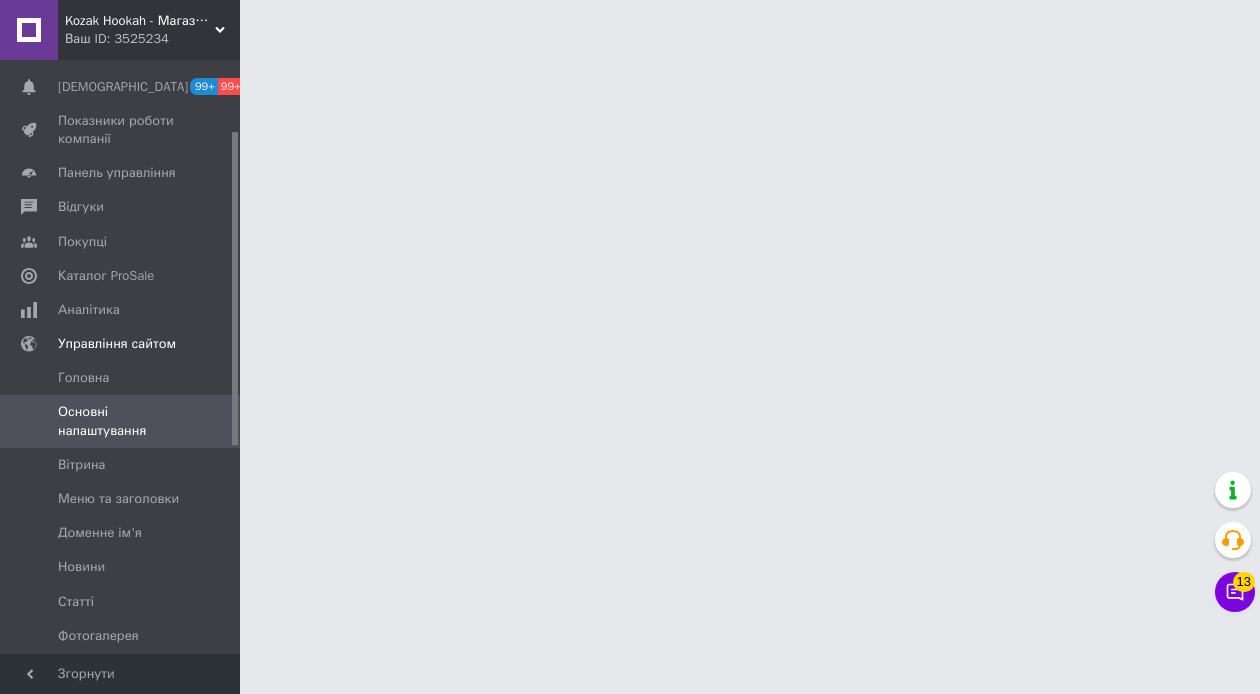 scroll, scrollTop: 0, scrollLeft: 0, axis: both 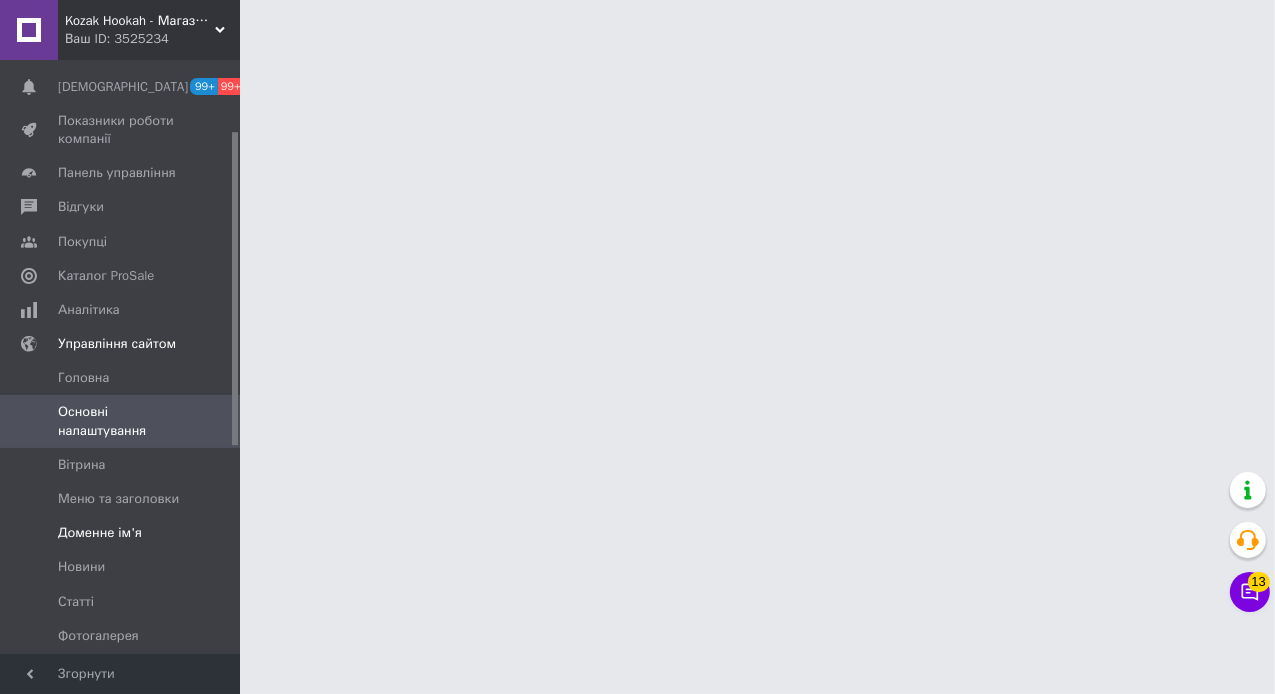 click on "Доменне ім'я" at bounding box center (100, 533) 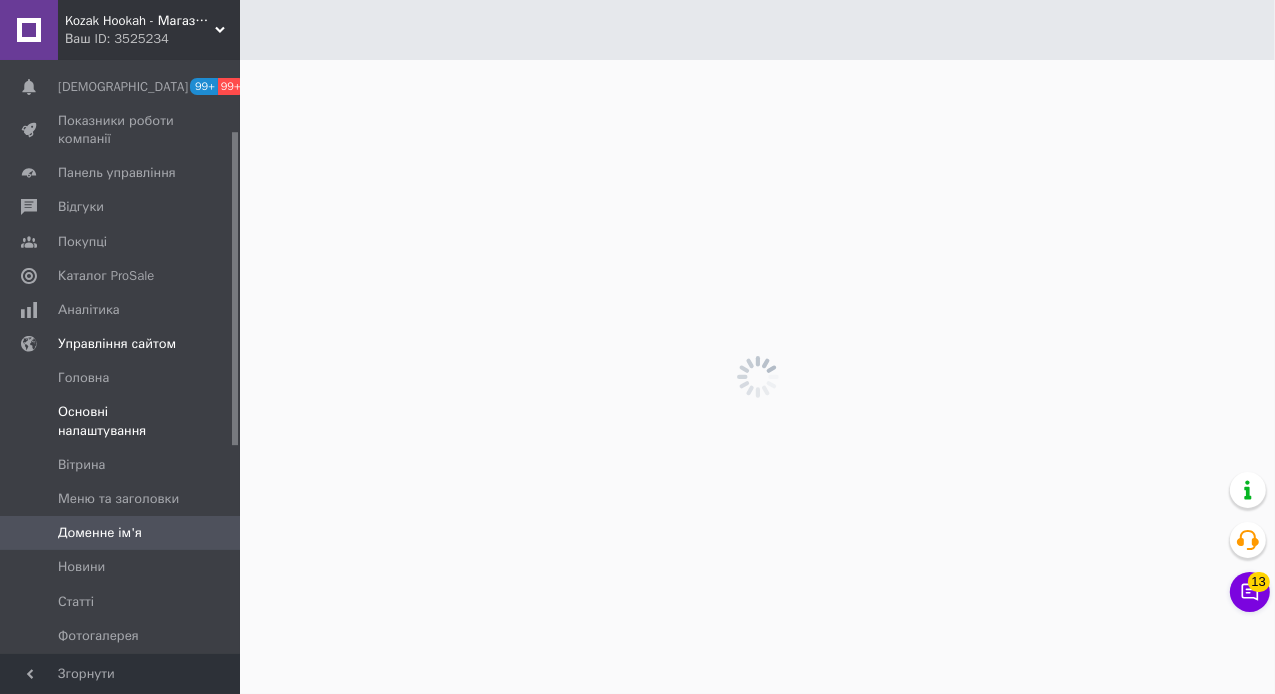 click on "Основні налаштування" at bounding box center (121, 421) 